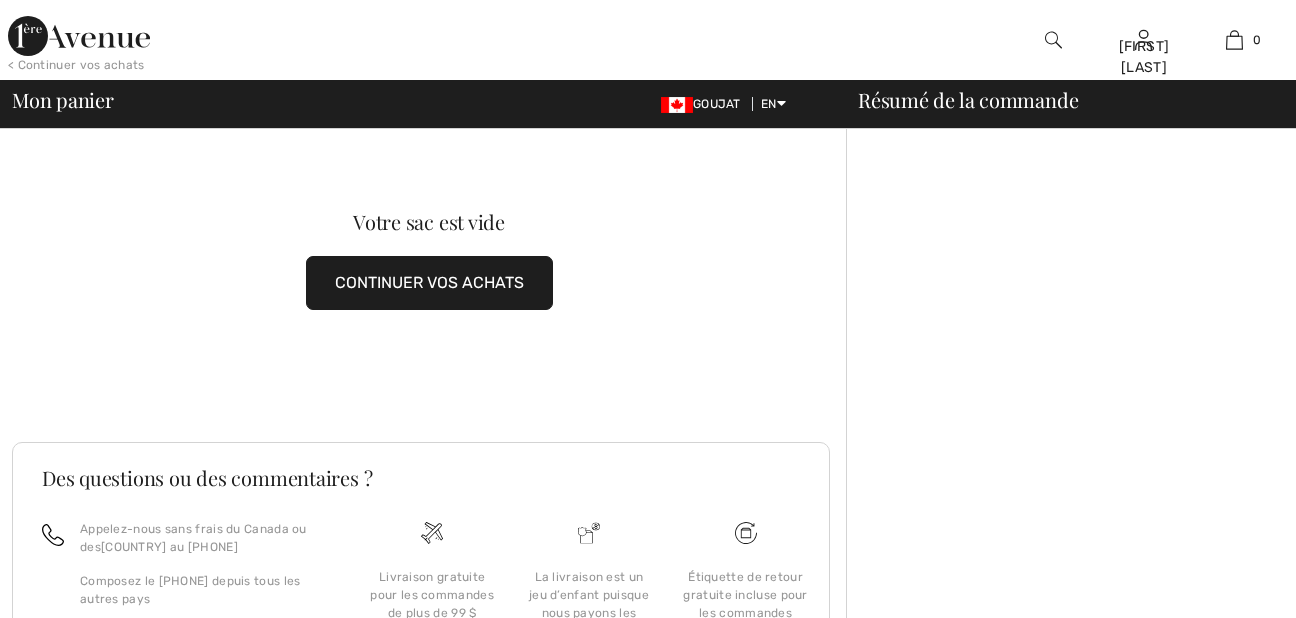 scroll, scrollTop: 0, scrollLeft: 0, axis: both 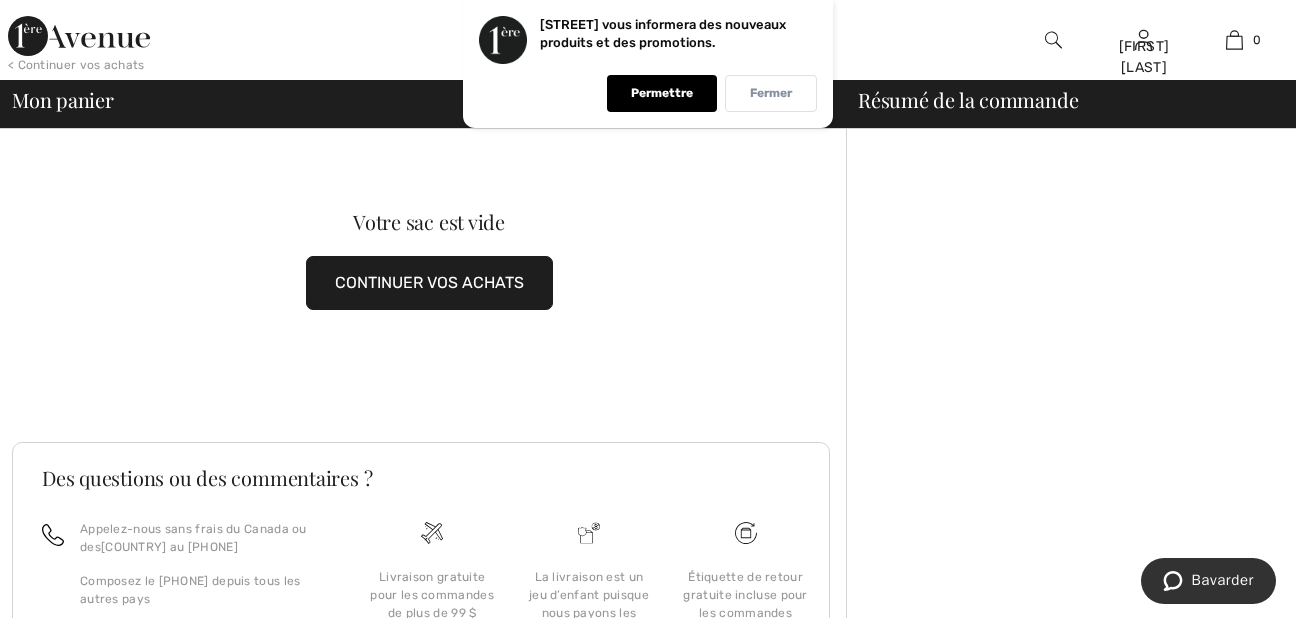 click on "Fermer" at bounding box center [771, 93] 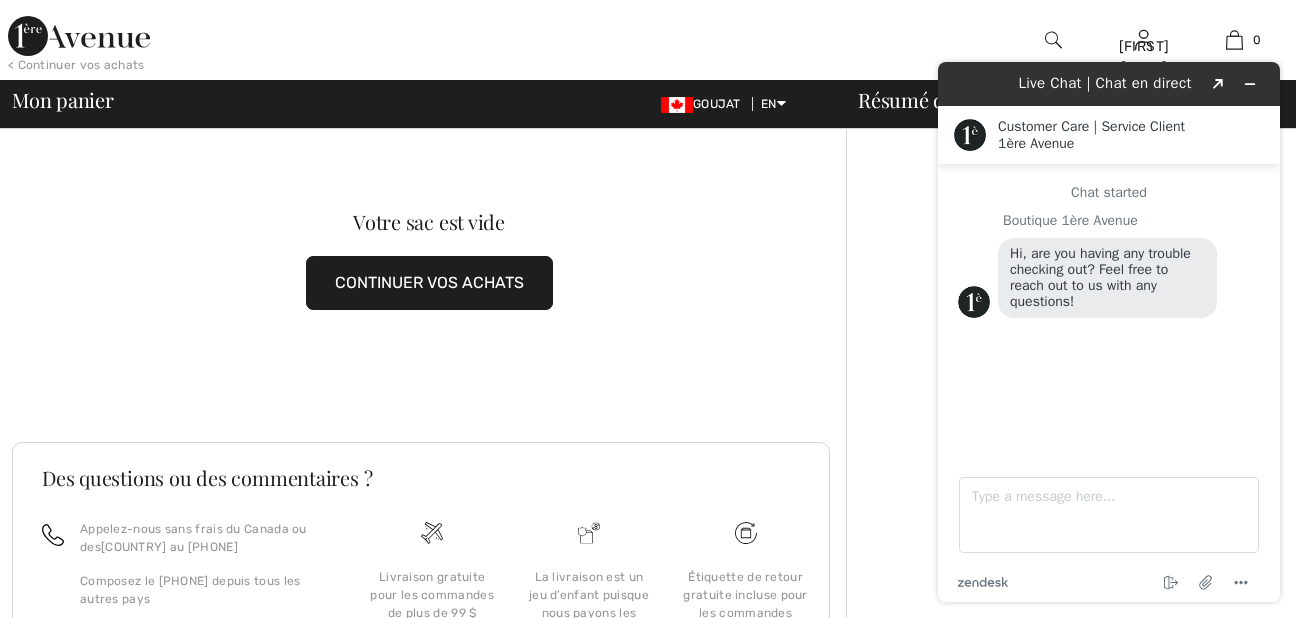 scroll, scrollTop: 0, scrollLeft: 0, axis: both 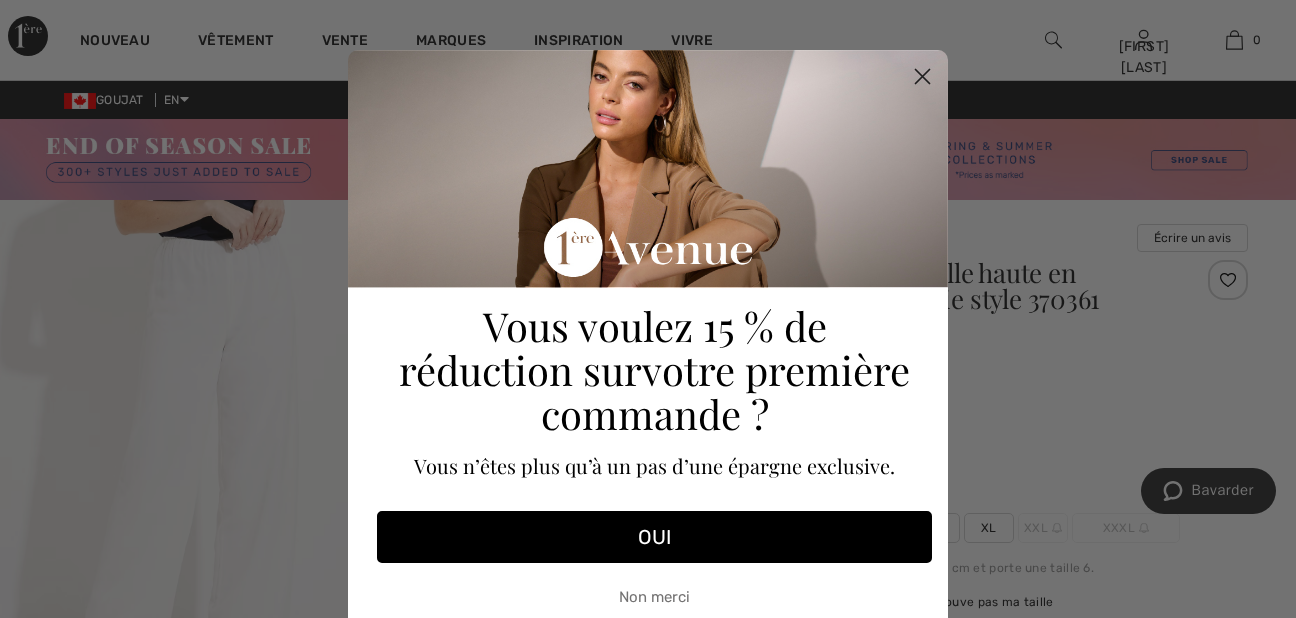 drag, startPoint x: 920, startPoint y: 81, endPoint x: 1095, endPoint y: 86, distance: 175.07141 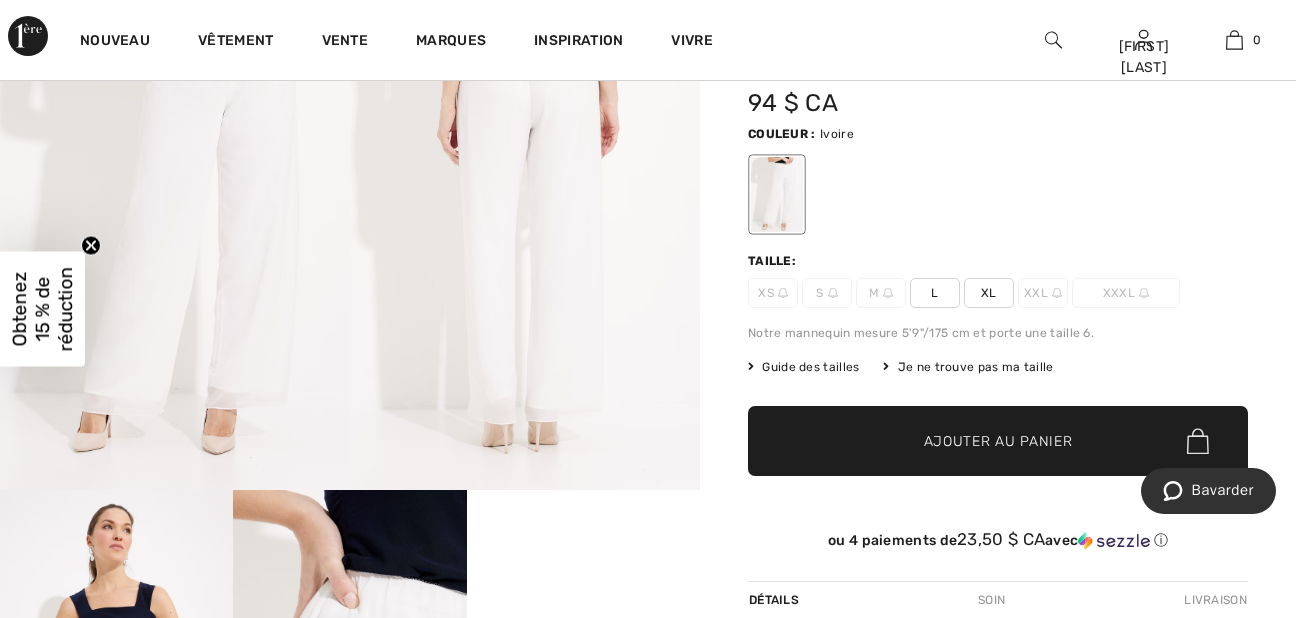 scroll, scrollTop: 546, scrollLeft: 0, axis: vertical 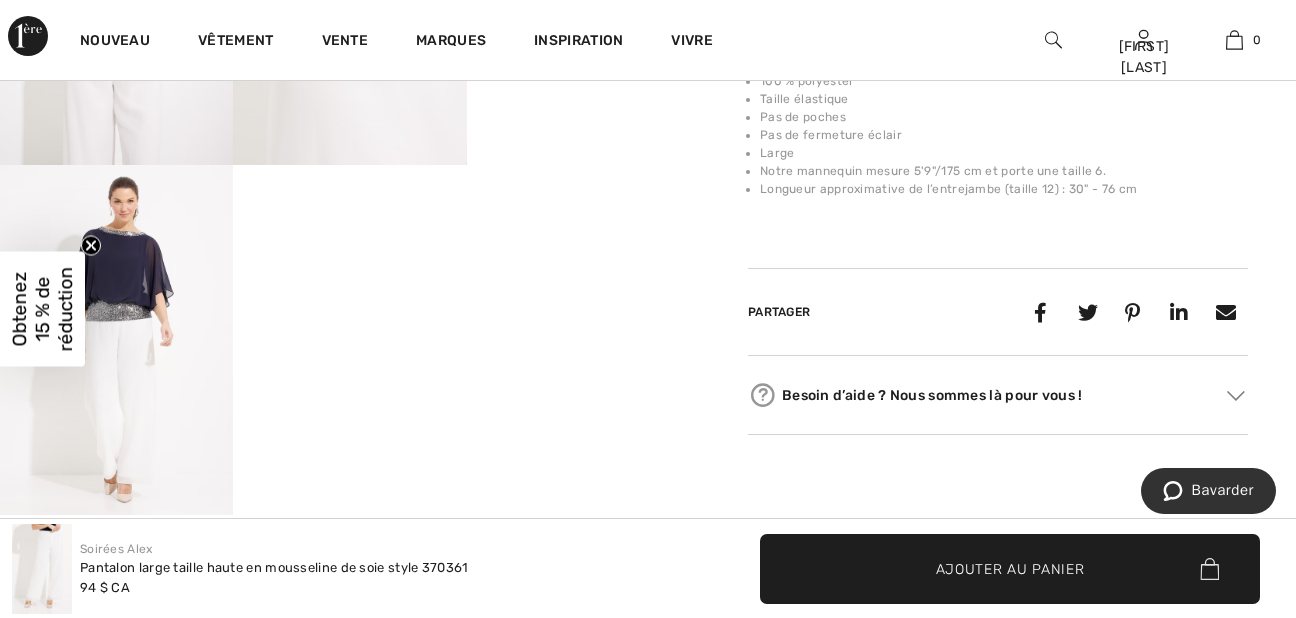click at bounding box center (116, 340) 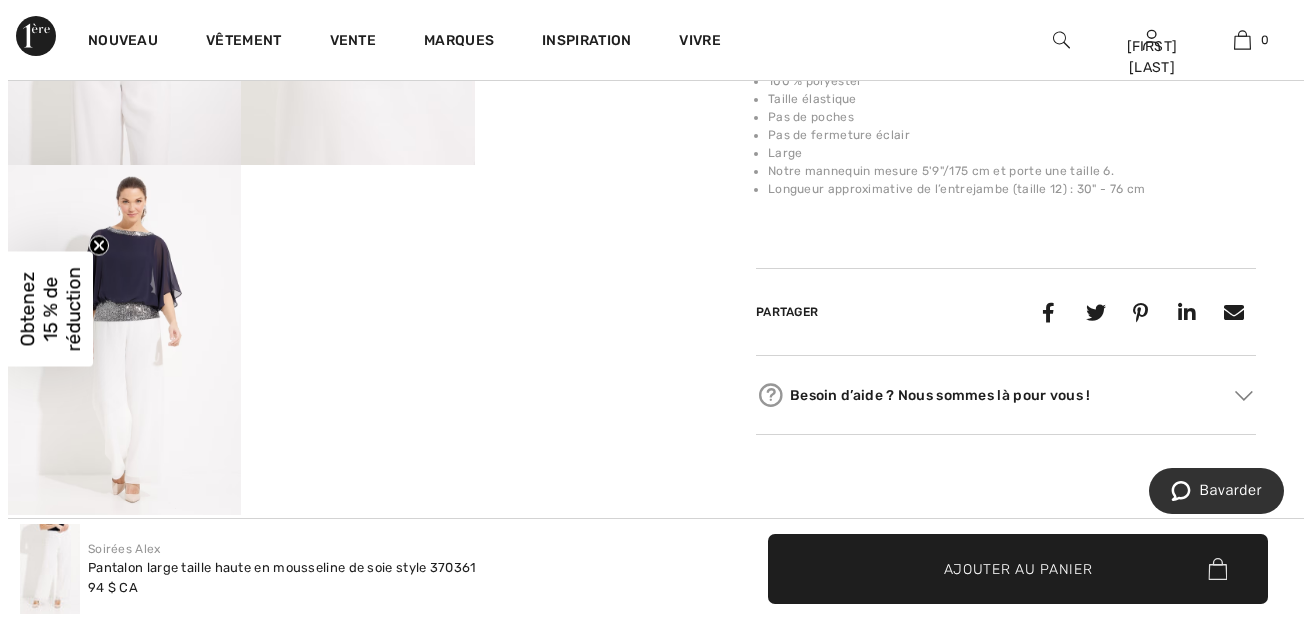 scroll, scrollTop: 922, scrollLeft: 0, axis: vertical 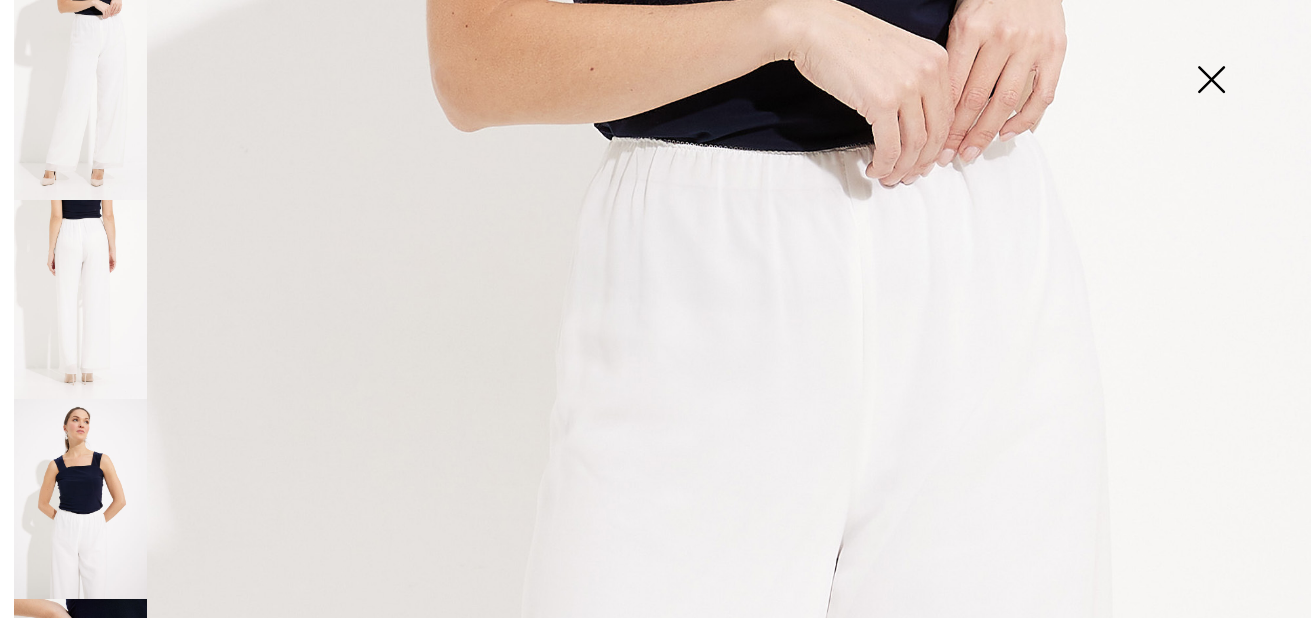 click at bounding box center (1211, 81) 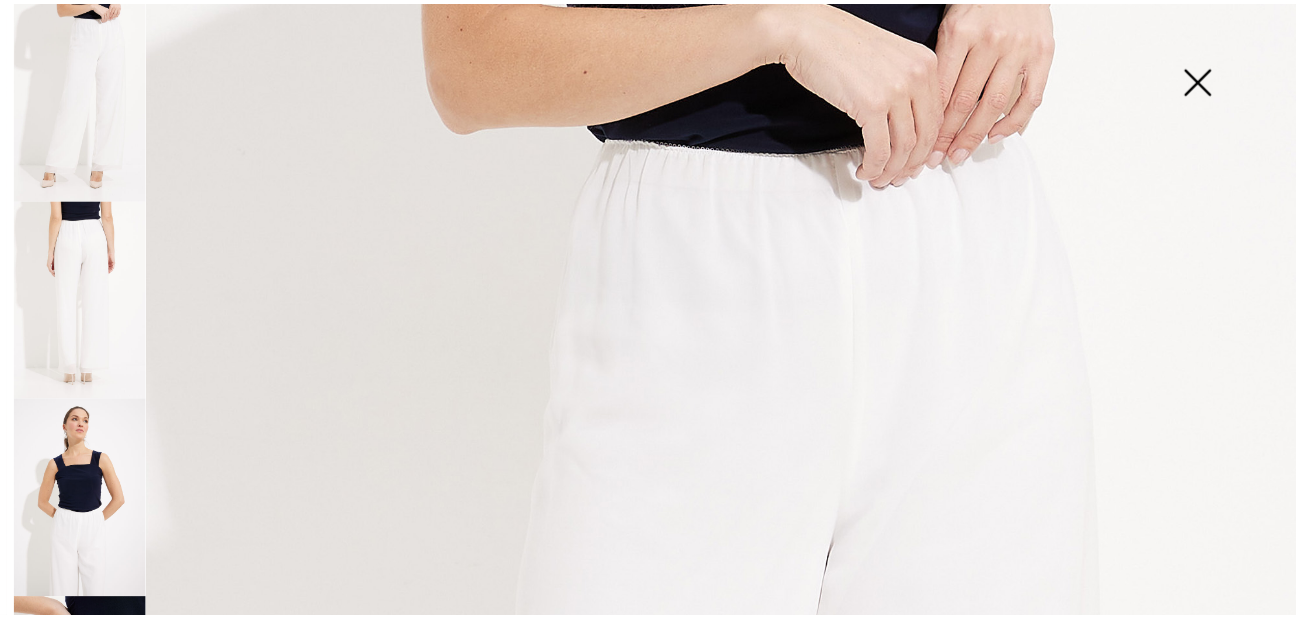 scroll, scrollTop: 910, scrollLeft: 0, axis: vertical 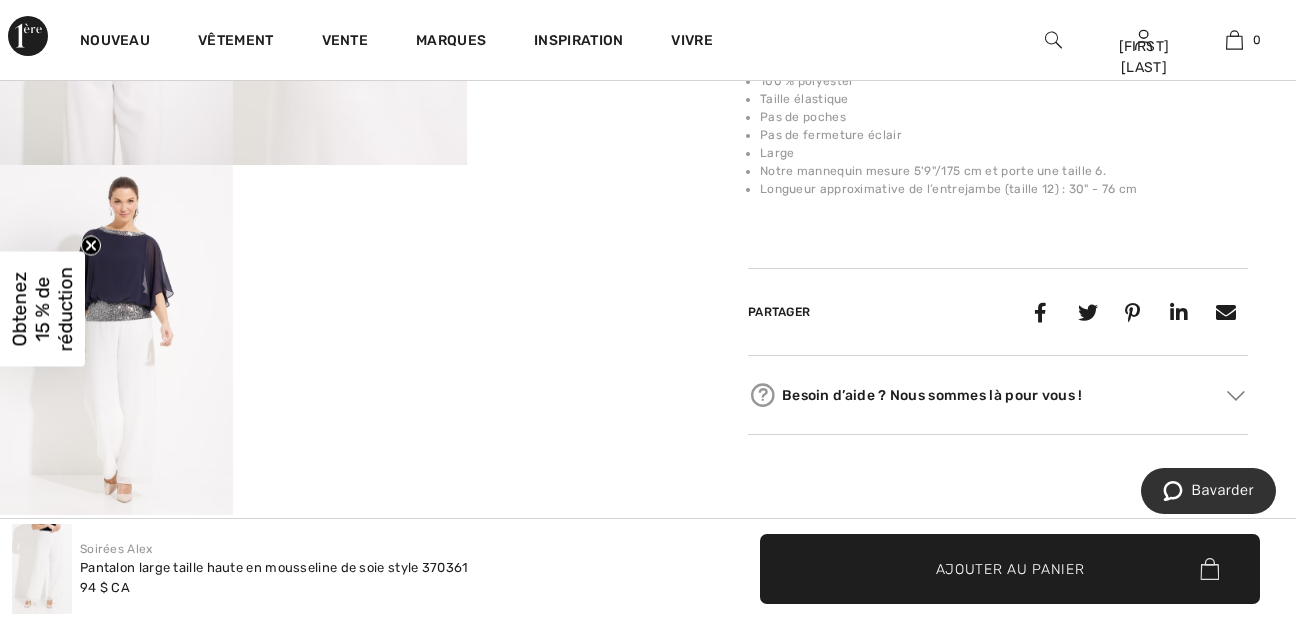 click at bounding box center (116, 340) 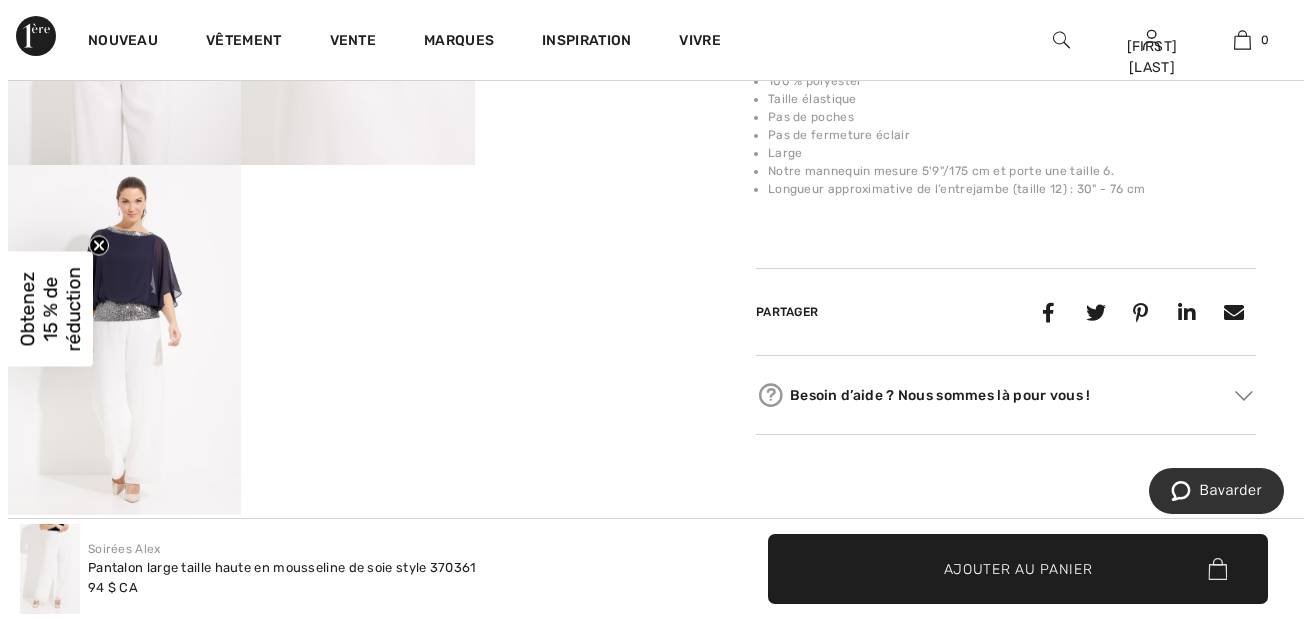 scroll, scrollTop: 922, scrollLeft: 0, axis: vertical 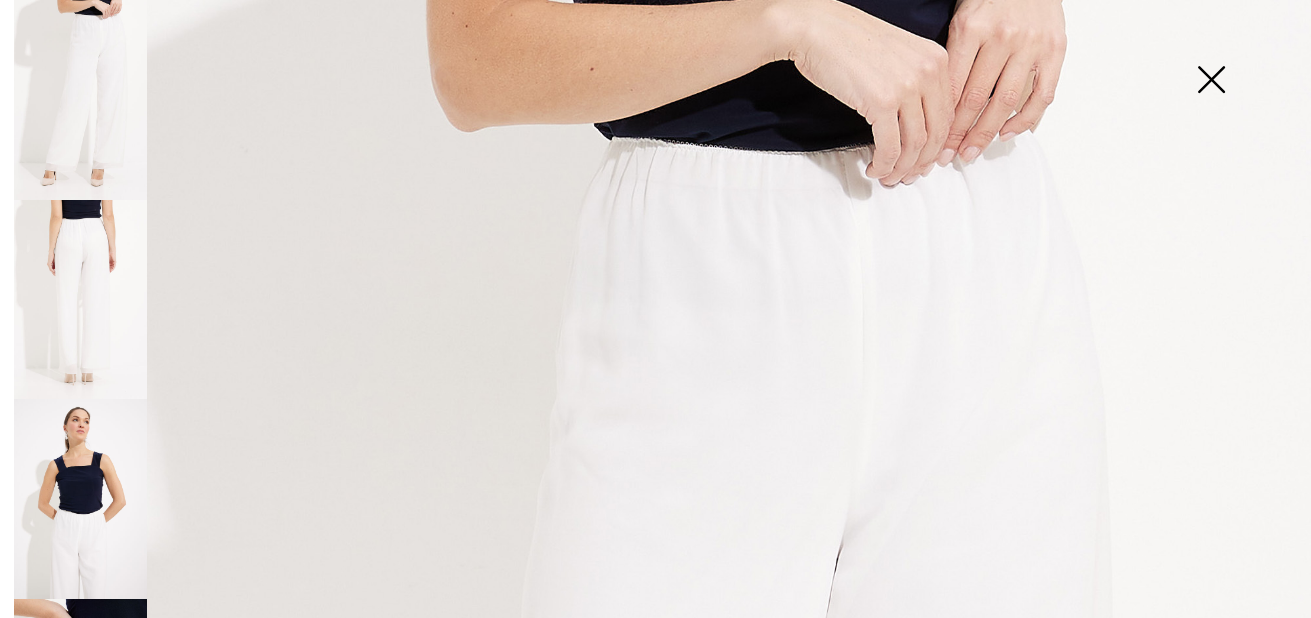 click at bounding box center [80, 699] 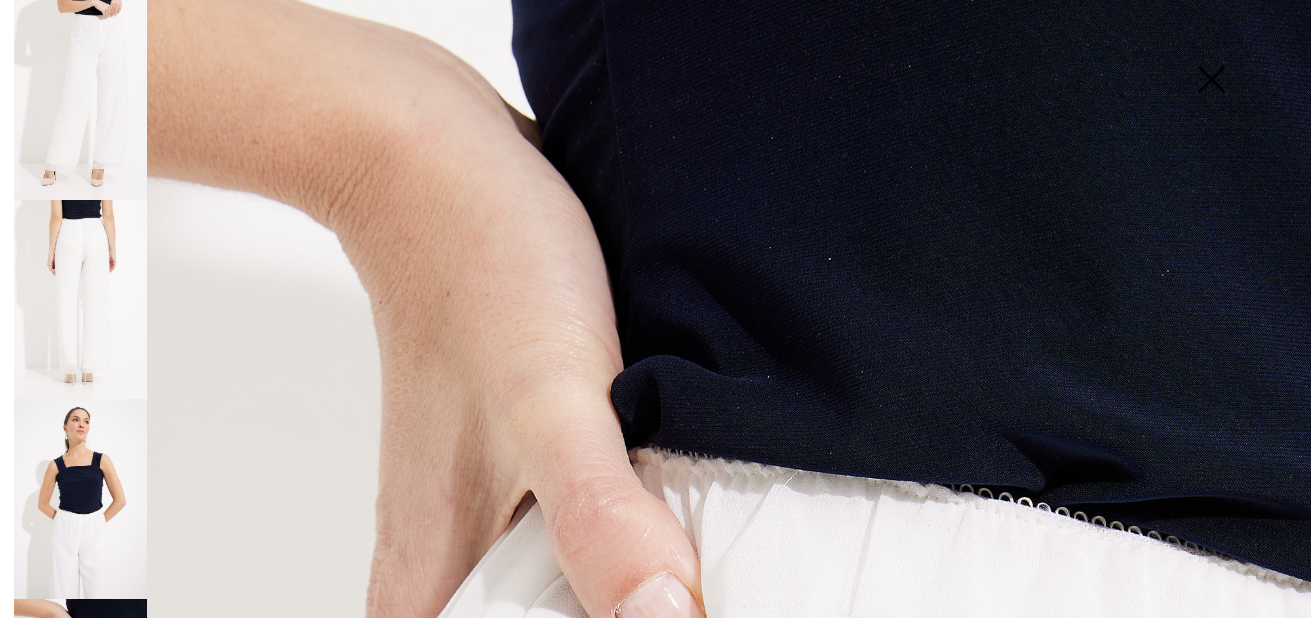 click at bounding box center (80, 100) 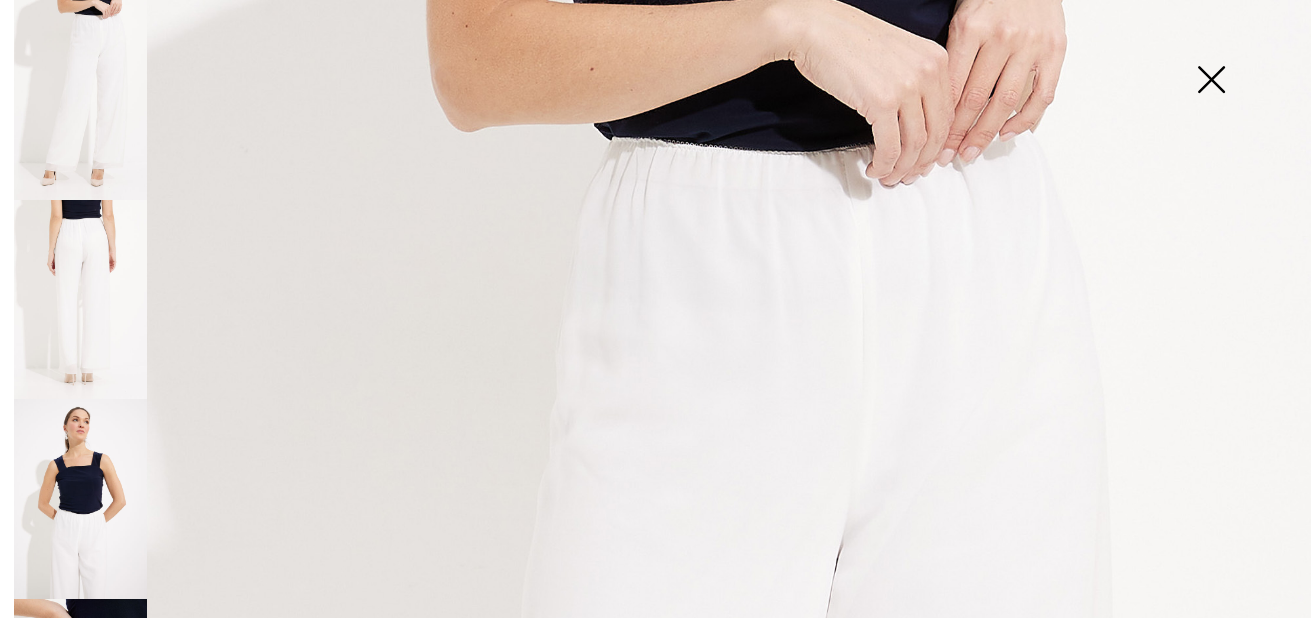 drag, startPoint x: 1205, startPoint y: 84, endPoint x: 1048, endPoint y: 77, distance: 157.15598 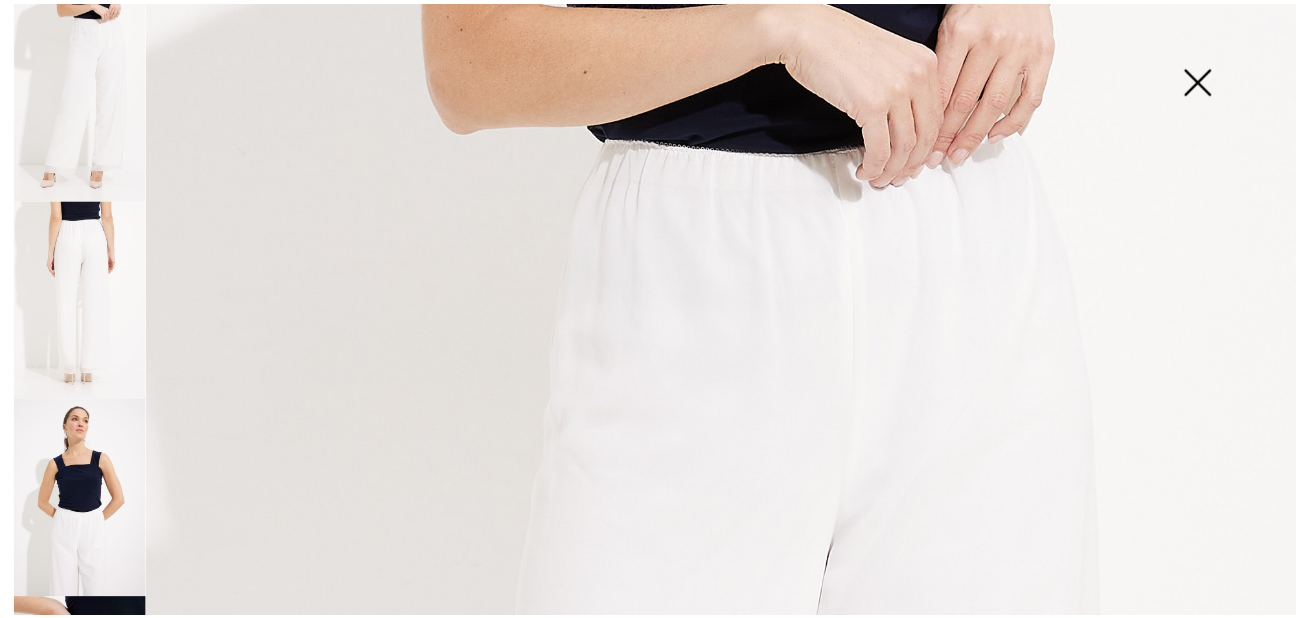 scroll, scrollTop: 910, scrollLeft: 0, axis: vertical 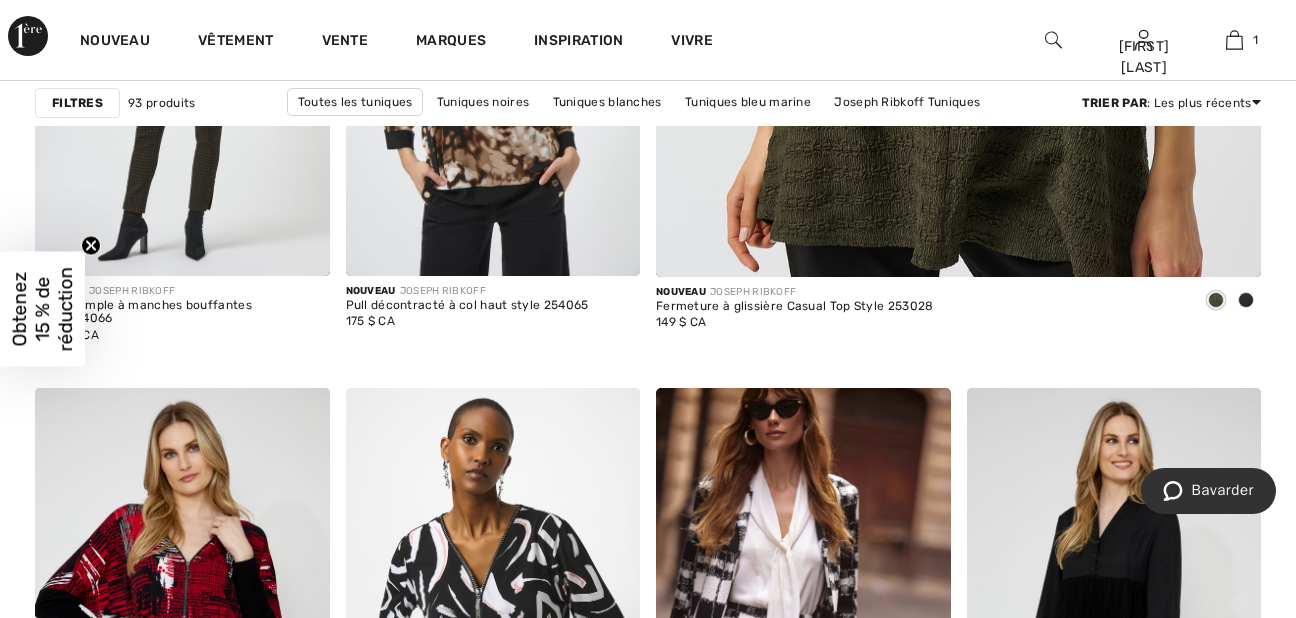 click on "Filtres" at bounding box center [77, 103] 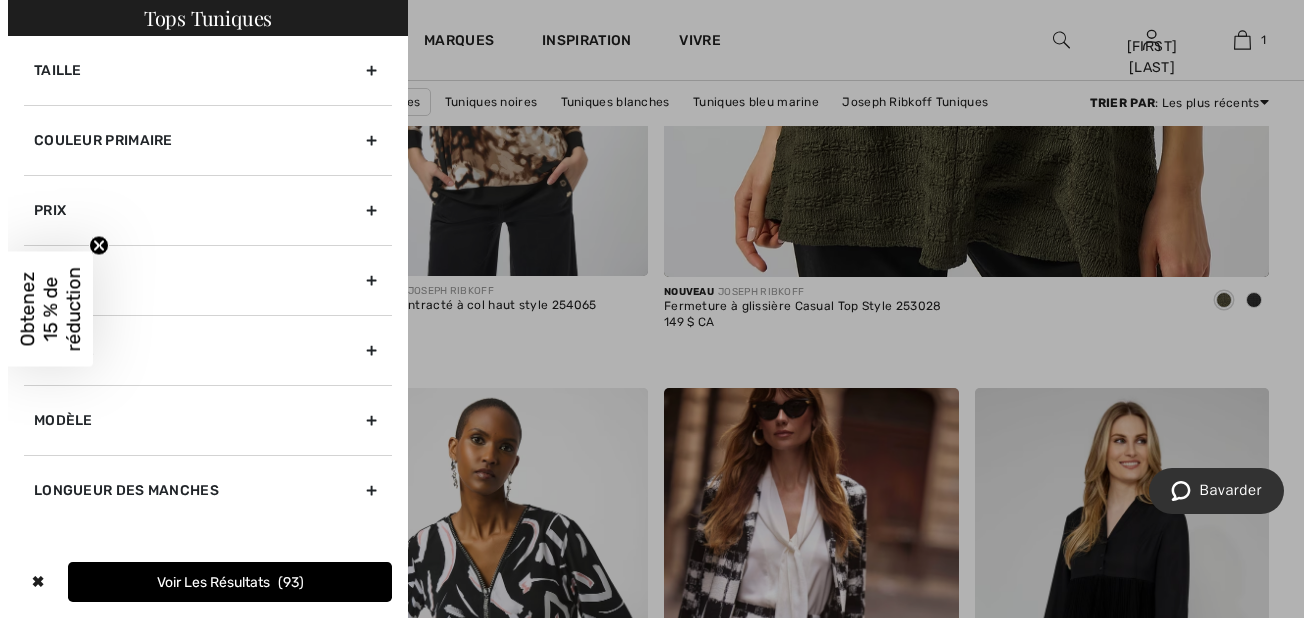 scroll, scrollTop: 1097, scrollLeft: 0, axis: vertical 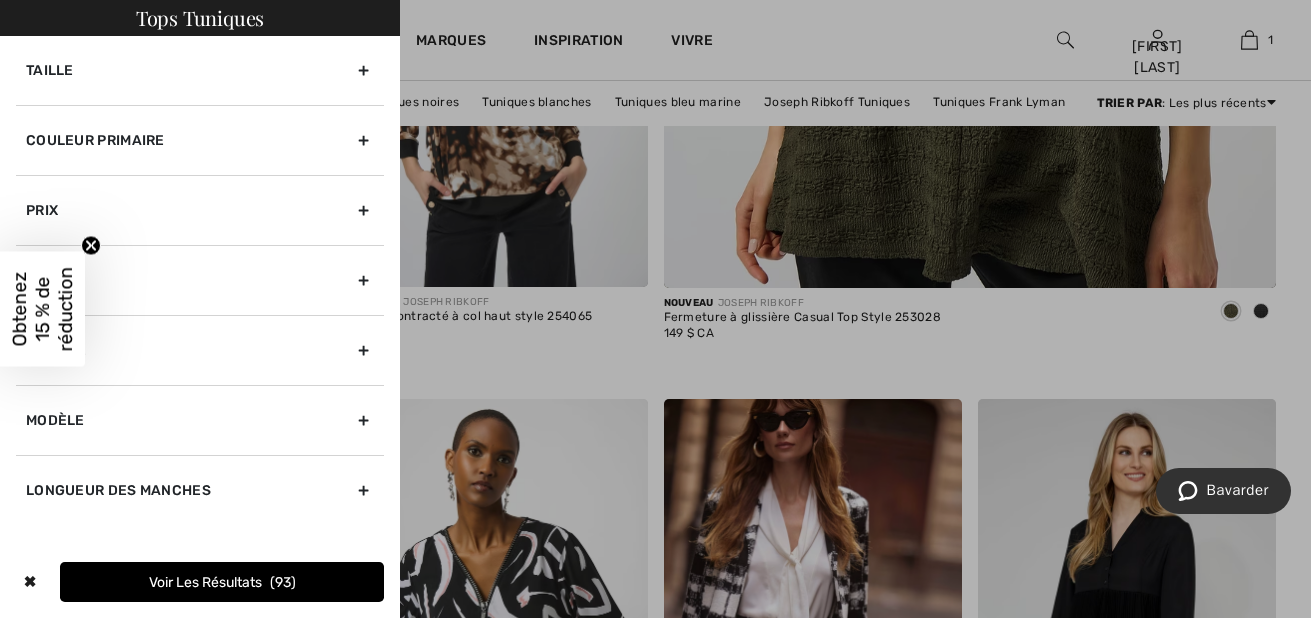 click on "Prix" at bounding box center [200, 210] 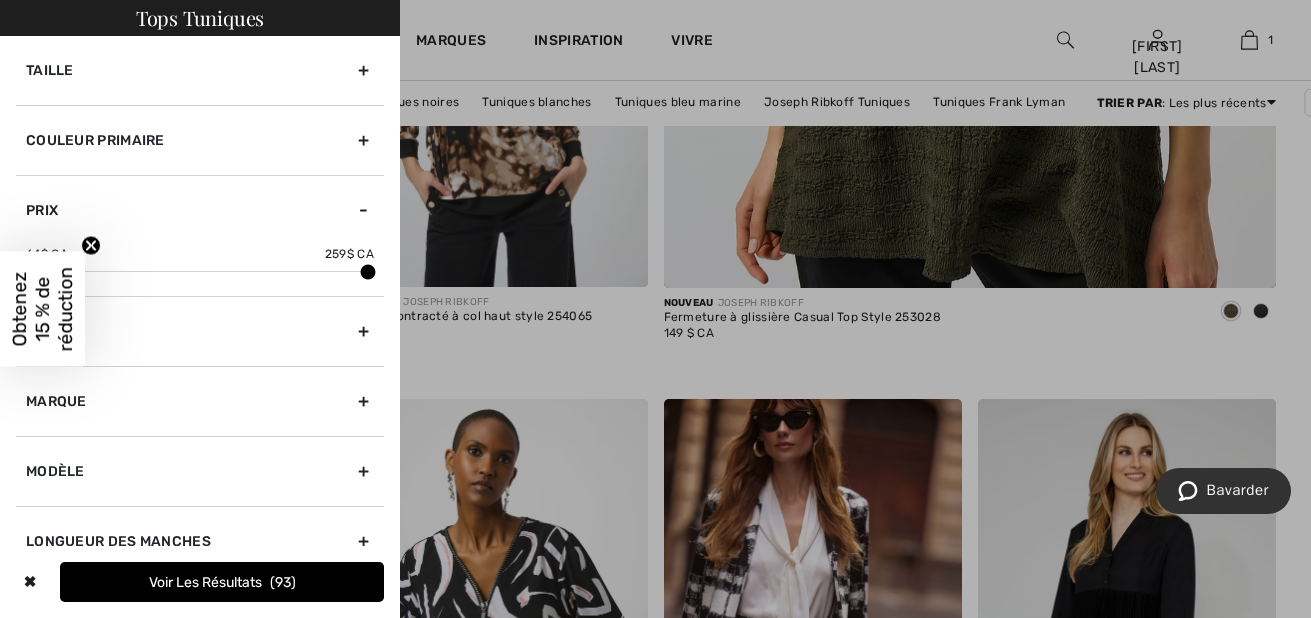 click 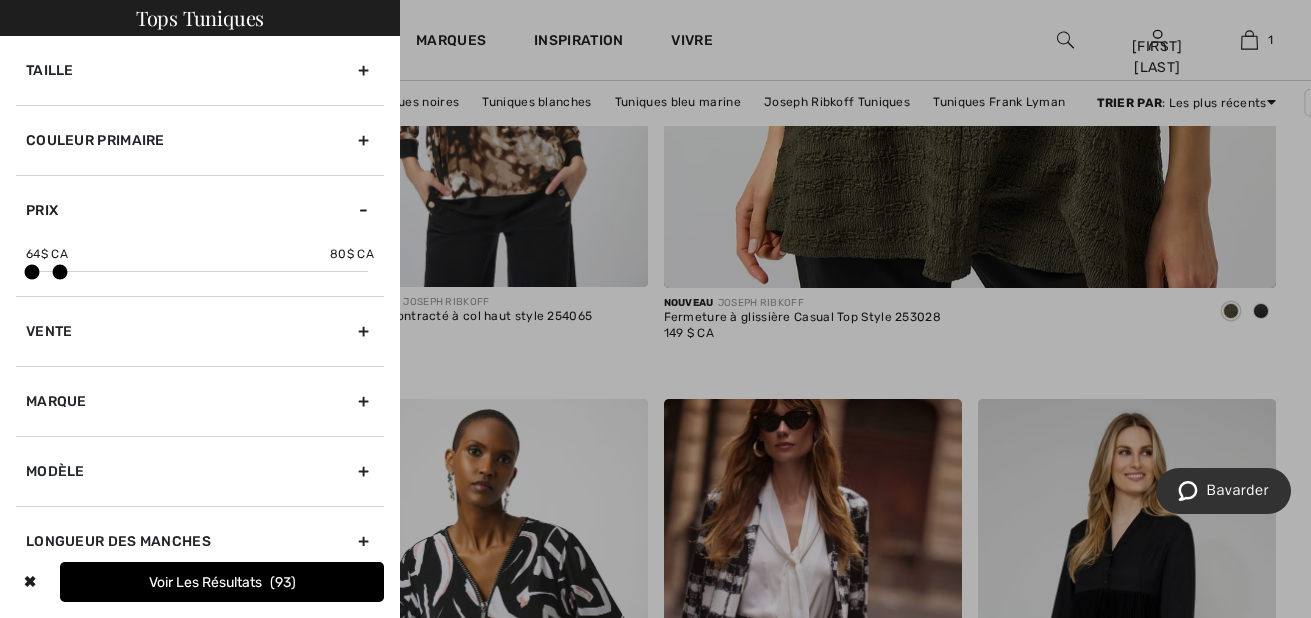 drag, startPoint x: 360, startPoint y: 271, endPoint x: 65, endPoint y: 275, distance: 295.02713 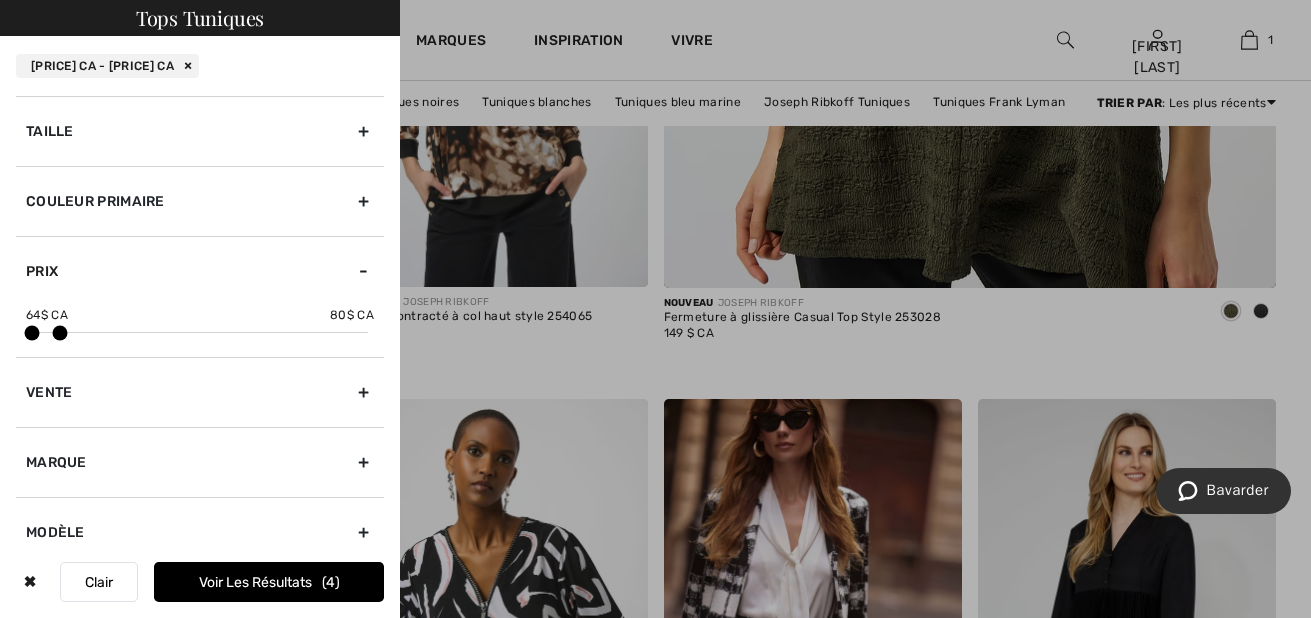 click on "Voir les résultats" at bounding box center [255, 582] 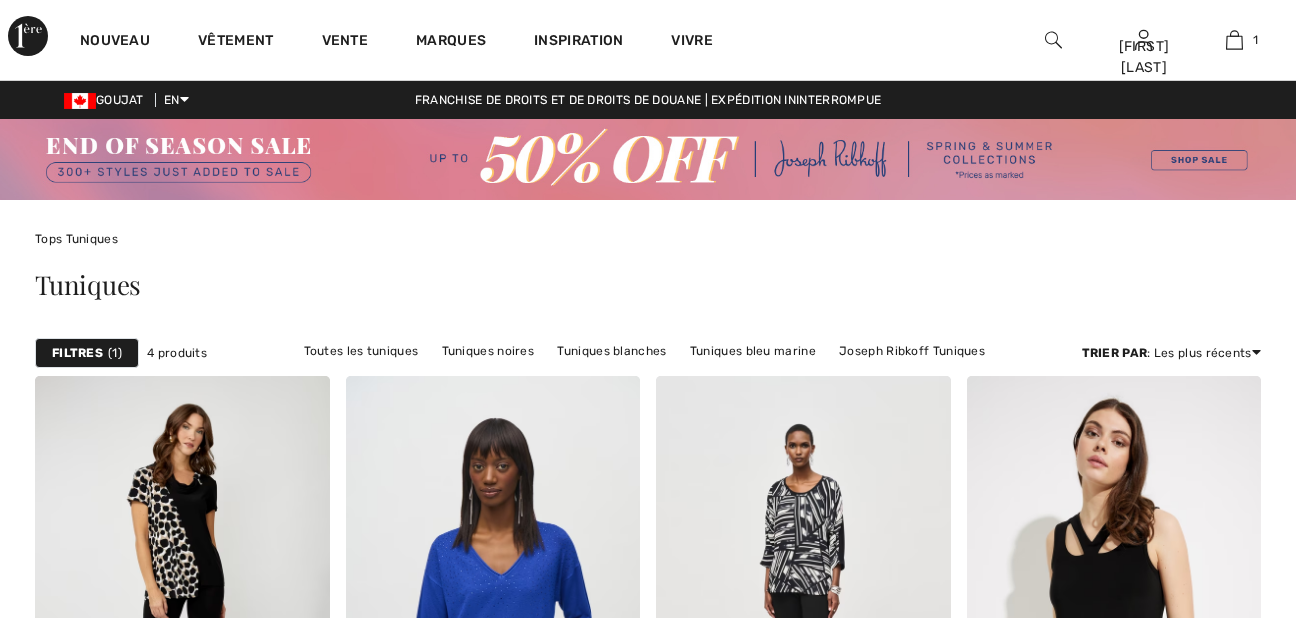 scroll, scrollTop: 0, scrollLeft: 0, axis: both 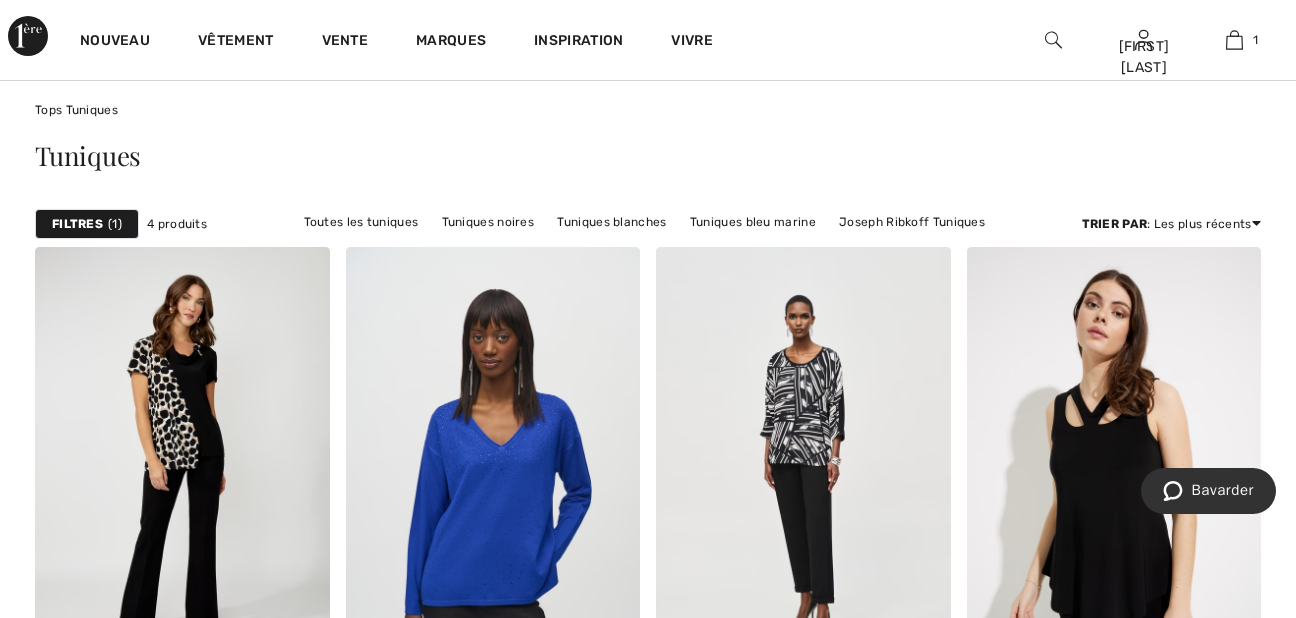 click on "Tops   Tuniques
Tuniques
Filtres 1
4 produits
Toutes les tuniques
Tuniques noires
Tuniques blanches
Tuniques bleu marine
Joseph Ribkoff Tuniques
Tuniques Frank Lyman
Manches longues
Manches courtes
Sans manches
Trier par  : Les plus récents
Prix : Du plus élevé au plus bas
Prix : Du plus bas au plus élevé
Nouveau
Meilleures ventes
Vente COMPLI K
Haut à col bénitier à imprimé animalier Style 33904
76 $ CA
109 $
Vente JOSEPH RIBKOFF
Col en V à motifs à manches longues style 244923" at bounding box center [648, 428] 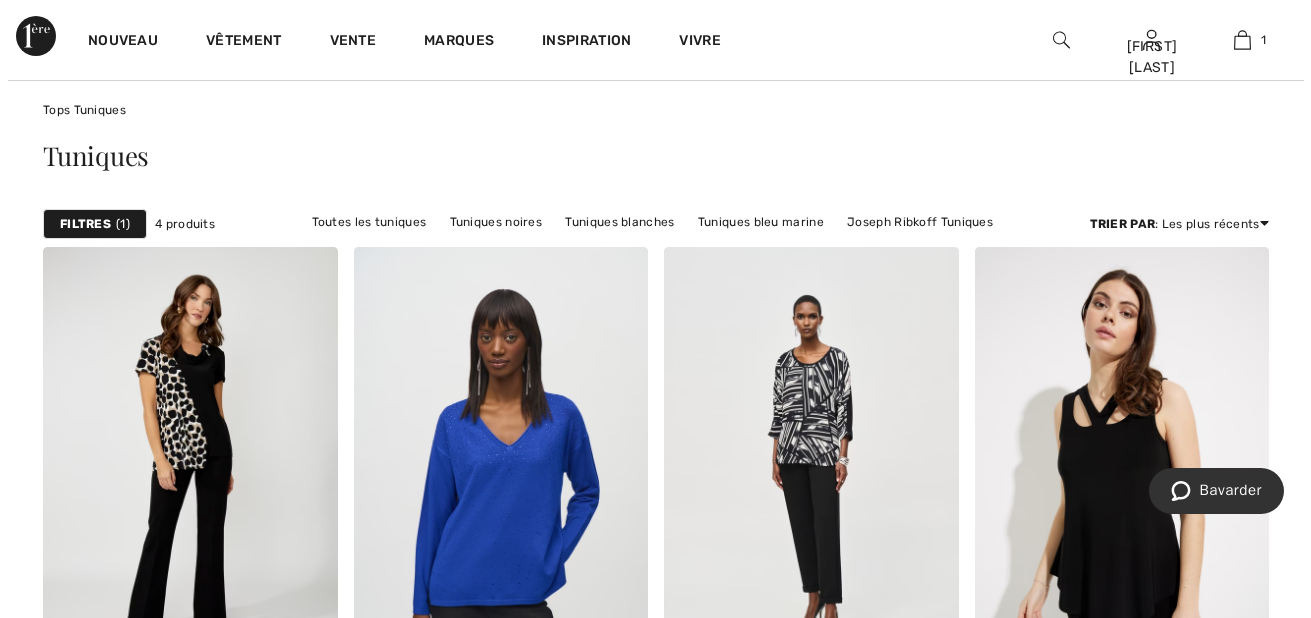 scroll, scrollTop: 130, scrollLeft: 0, axis: vertical 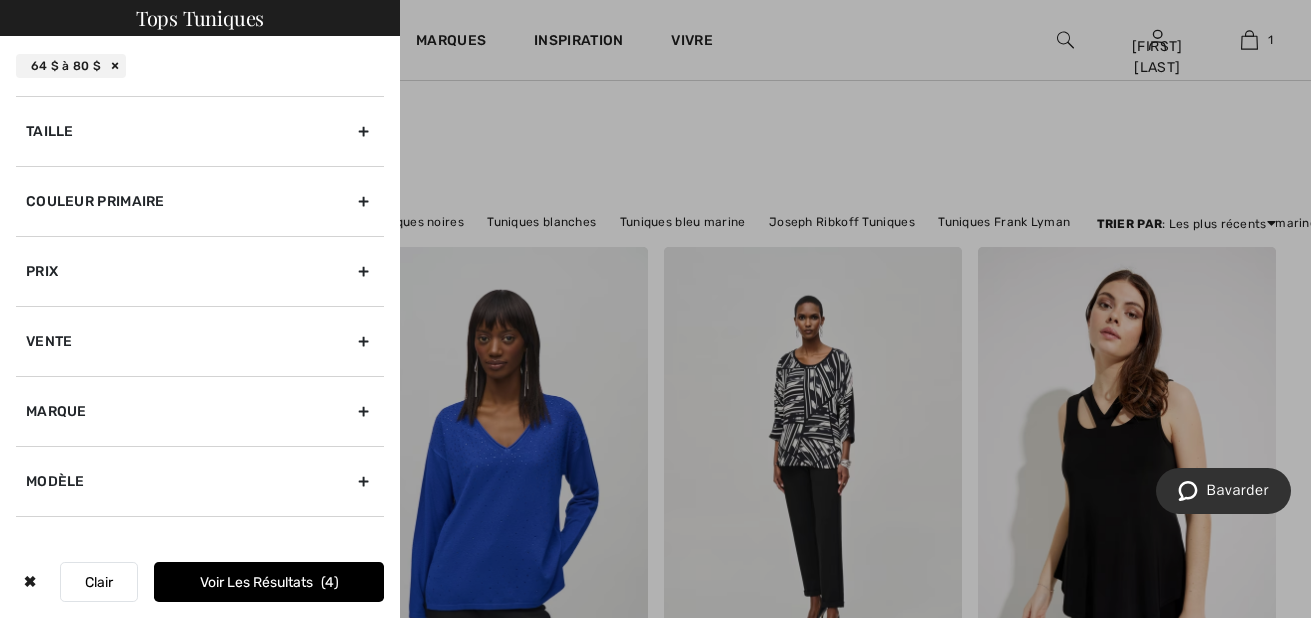 click at bounding box center (655, 309) 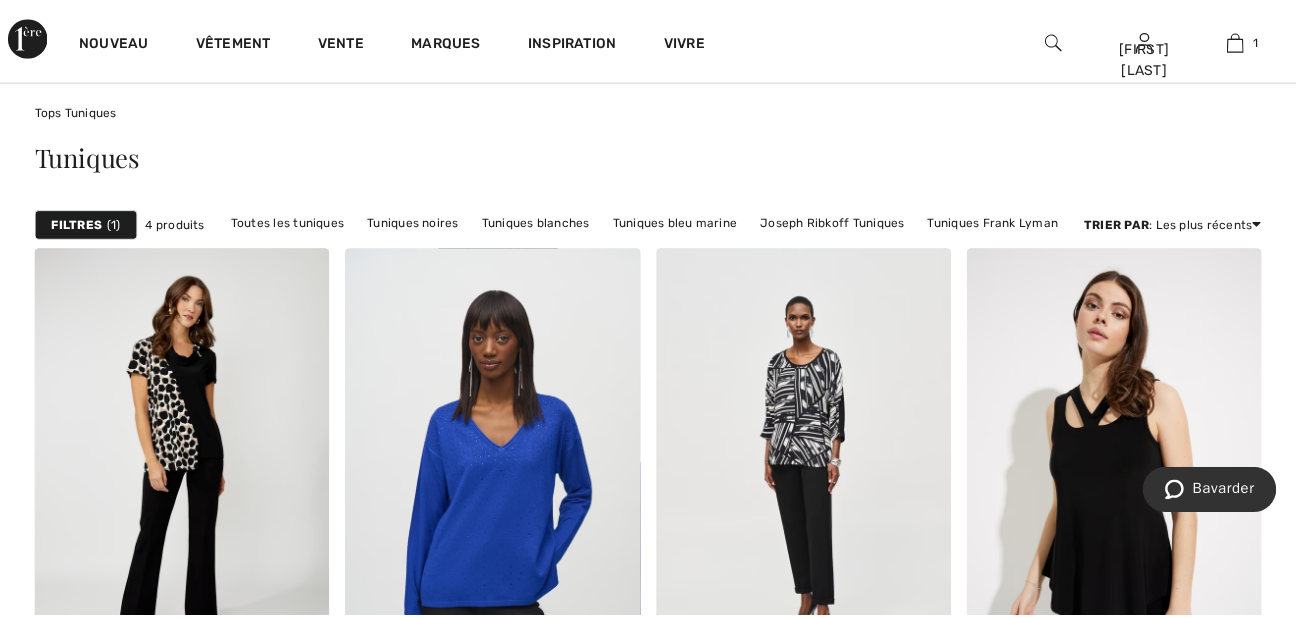 scroll, scrollTop: 129, scrollLeft: 0, axis: vertical 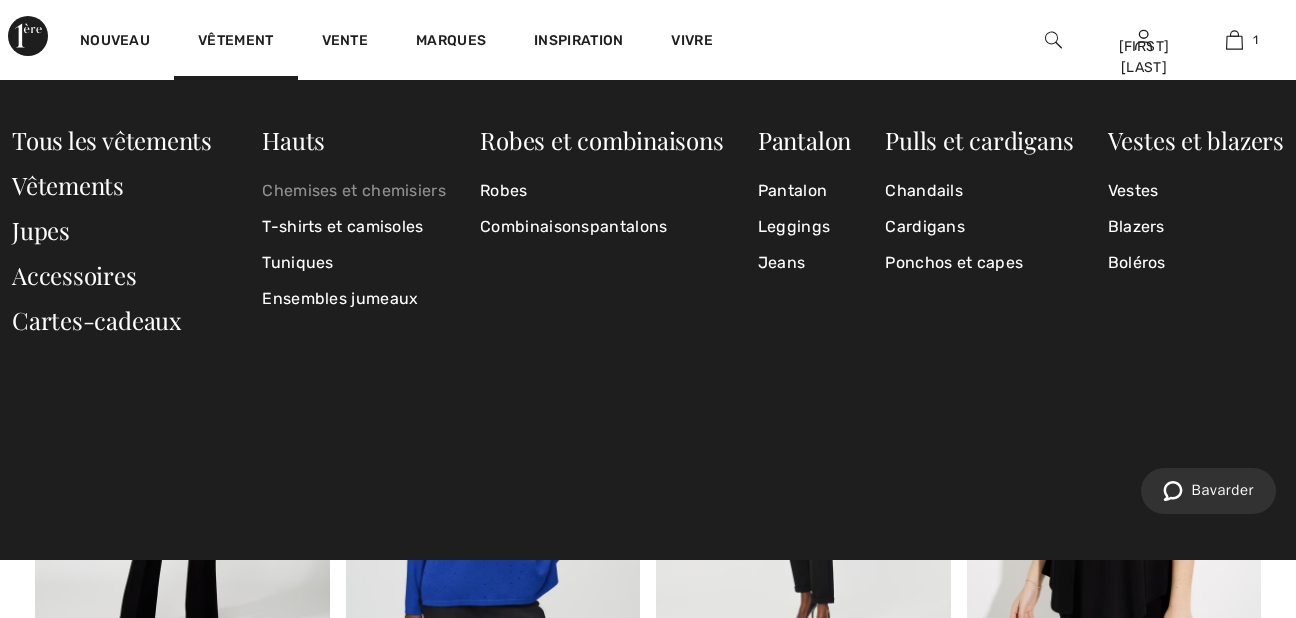 drag, startPoint x: 323, startPoint y: 187, endPoint x: 395, endPoint y: 179, distance: 72.443085 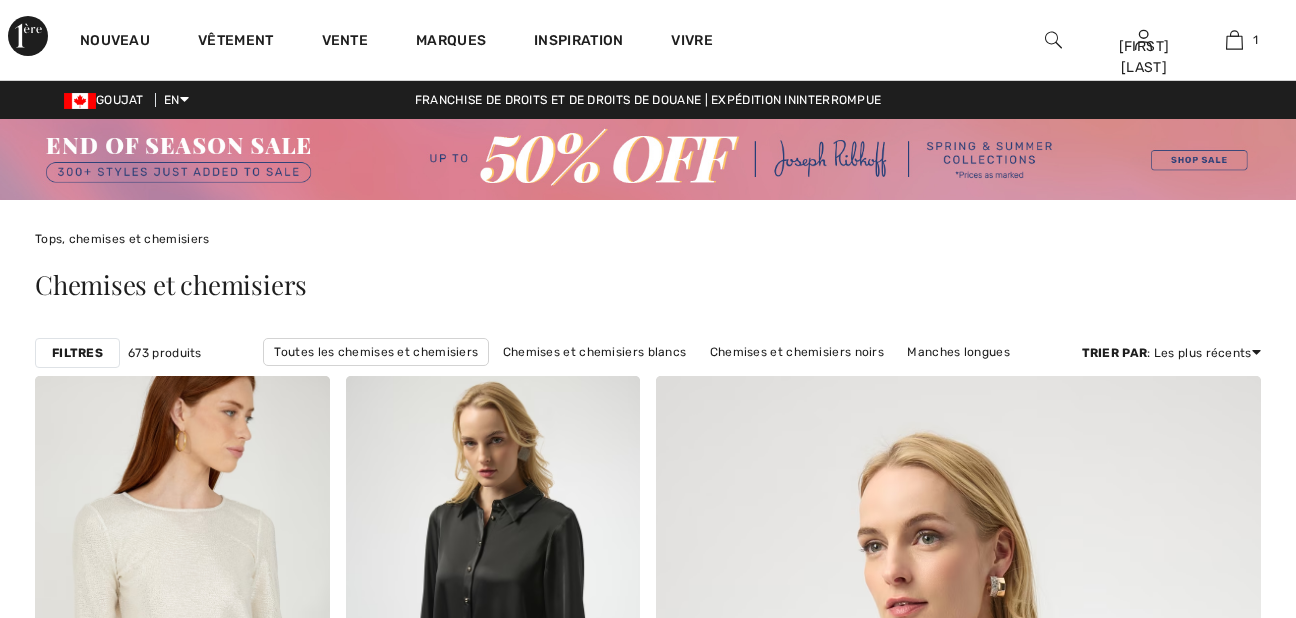 scroll, scrollTop: 0, scrollLeft: 0, axis: both 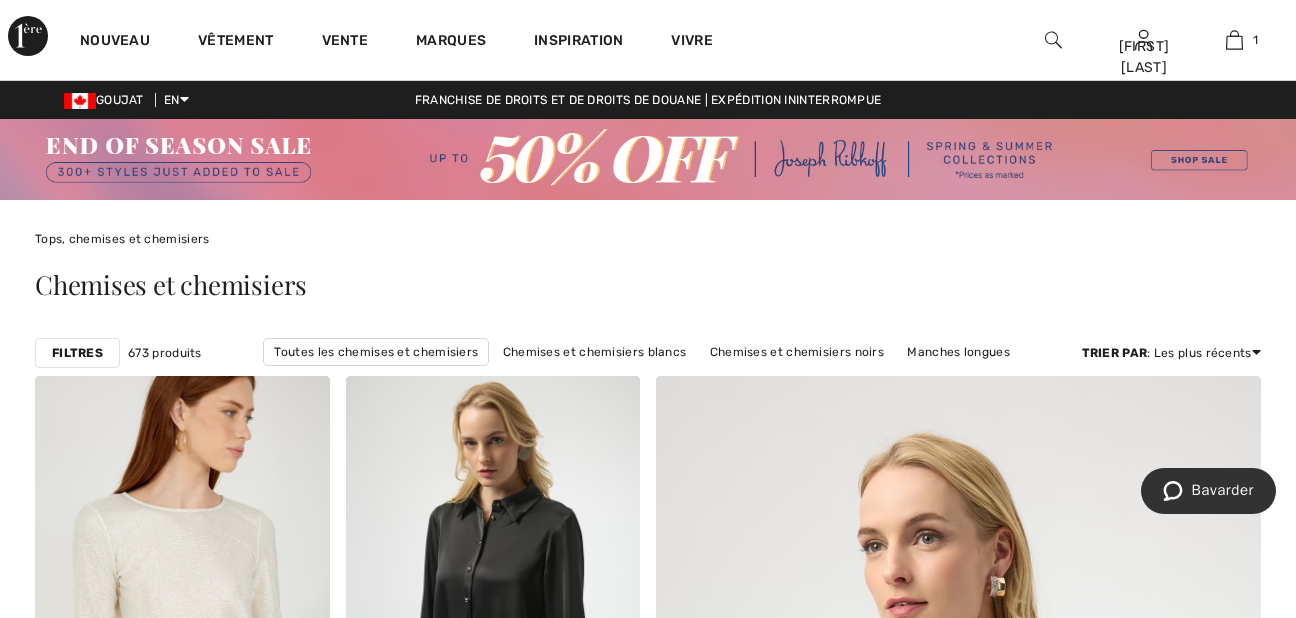 click on "Filtres" at bounding box center (77, 353) 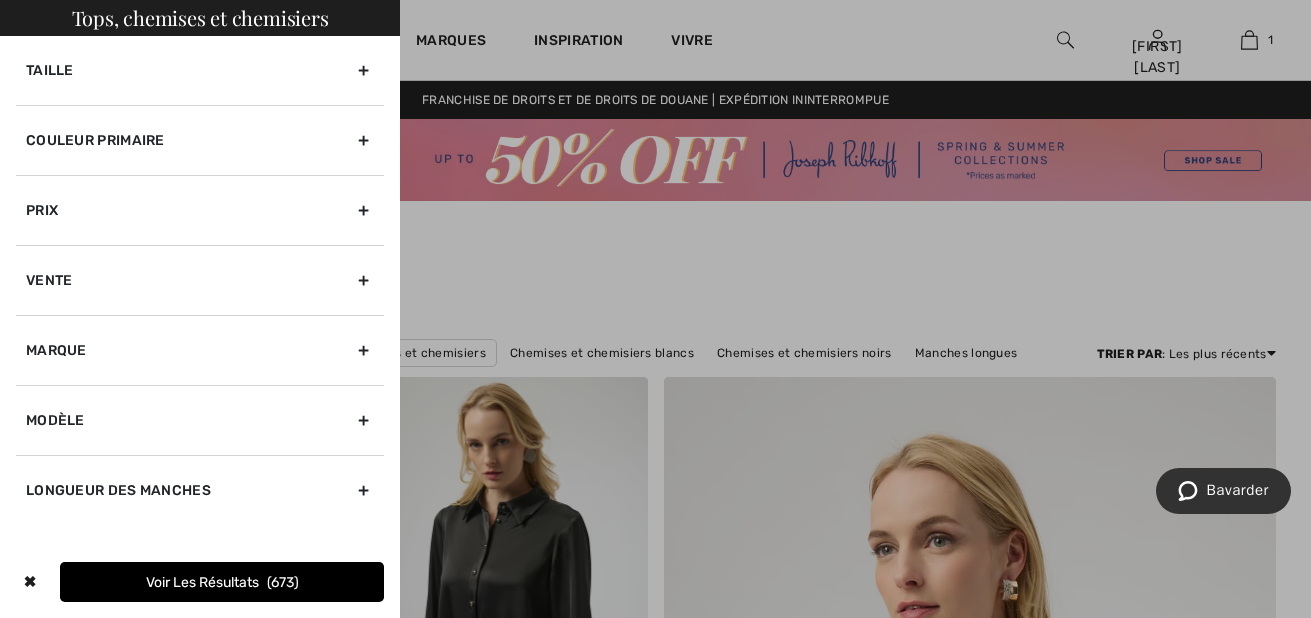 click on "Prix" at bounding box center (200, 210) 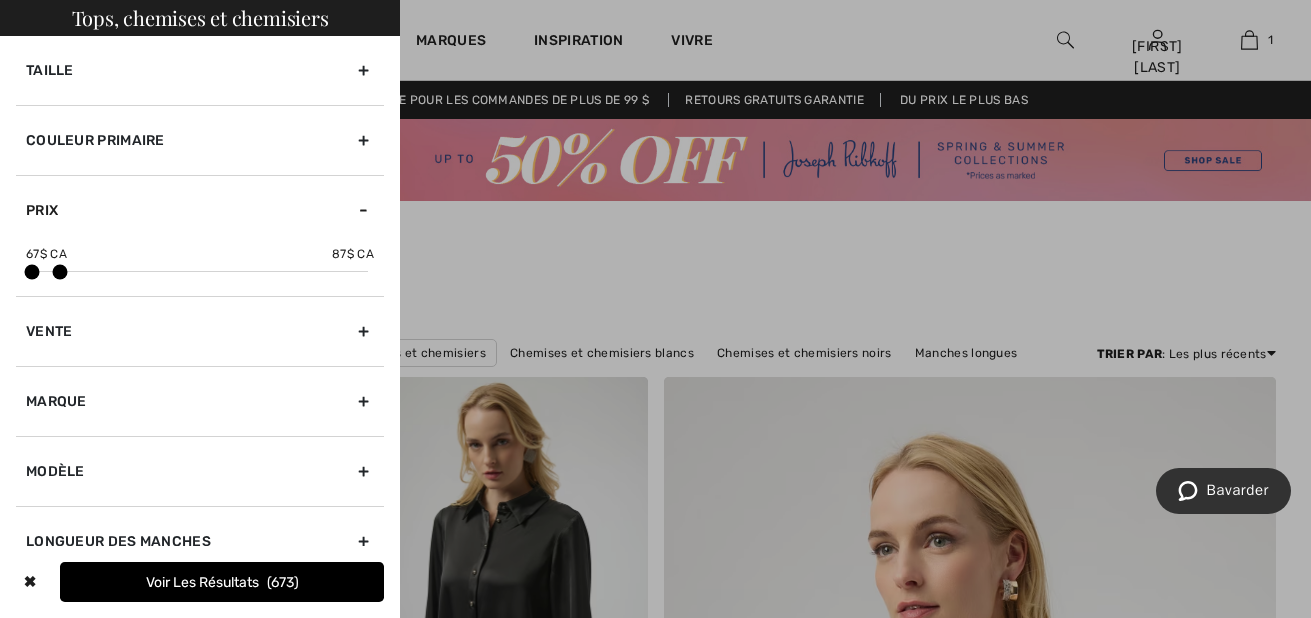 drag, startPoint x: 346, startPoint y: 267, endPoint x: 52, endPoint y: 264, distance: 294.01532 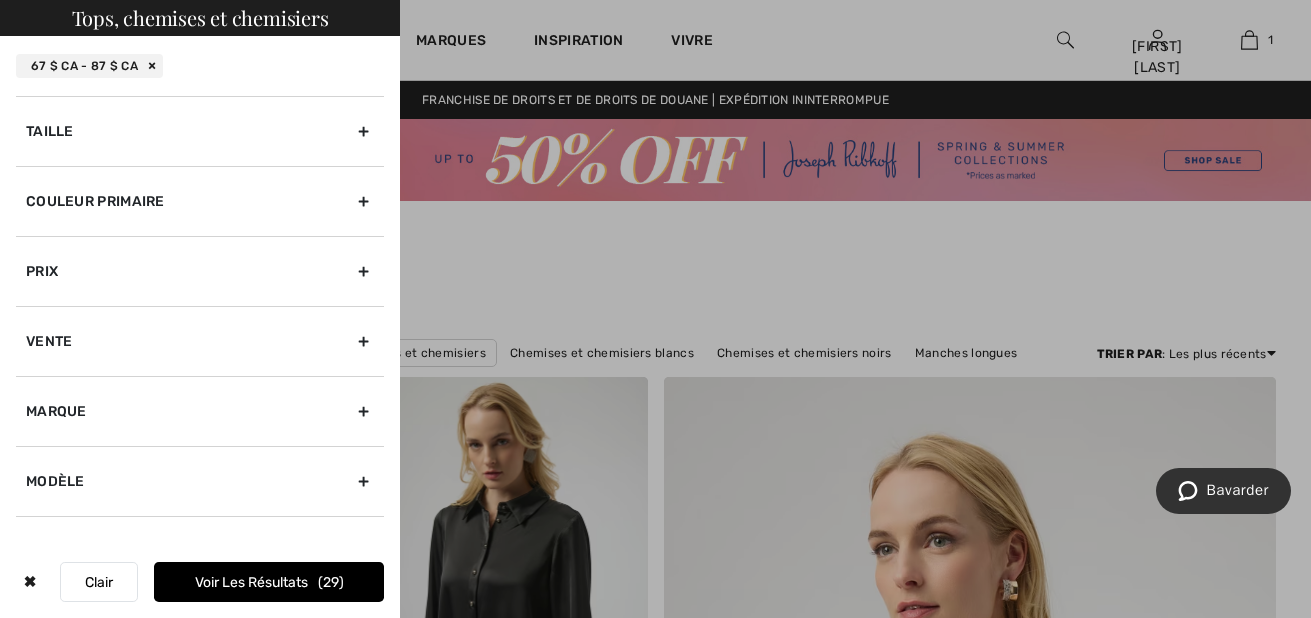 click on "Voir les résultats" at bounding box center (251, 582) 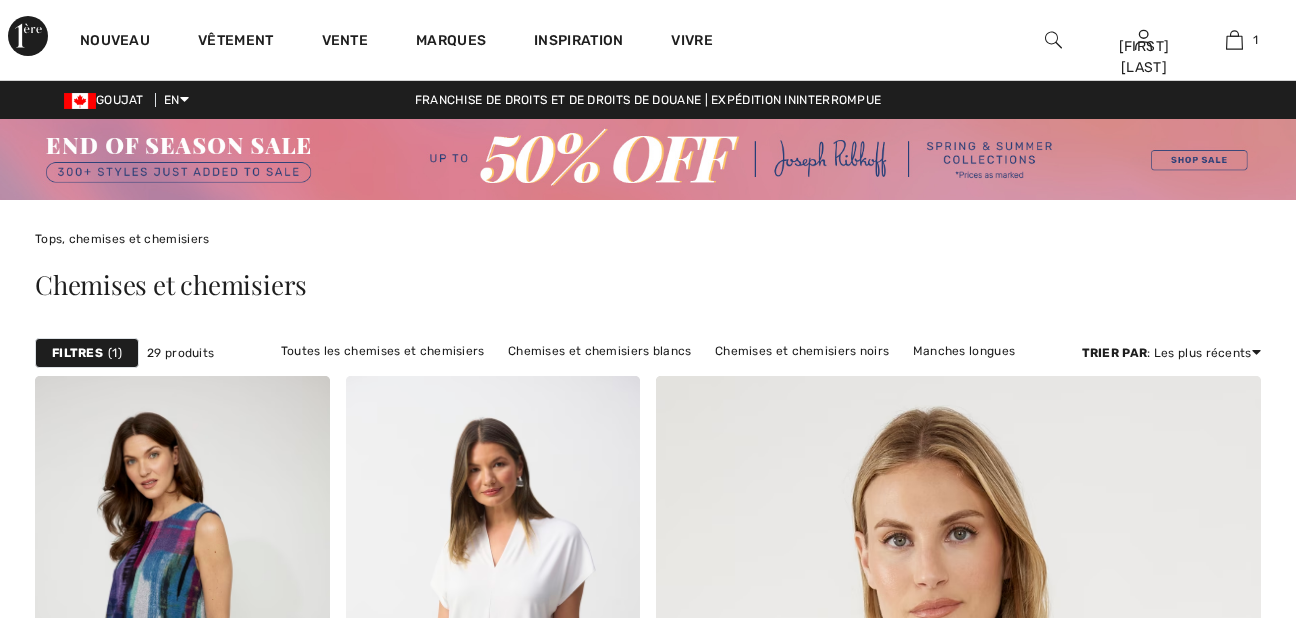 scroll, scrollTop: 0, scrollLeft: 0, axis: both 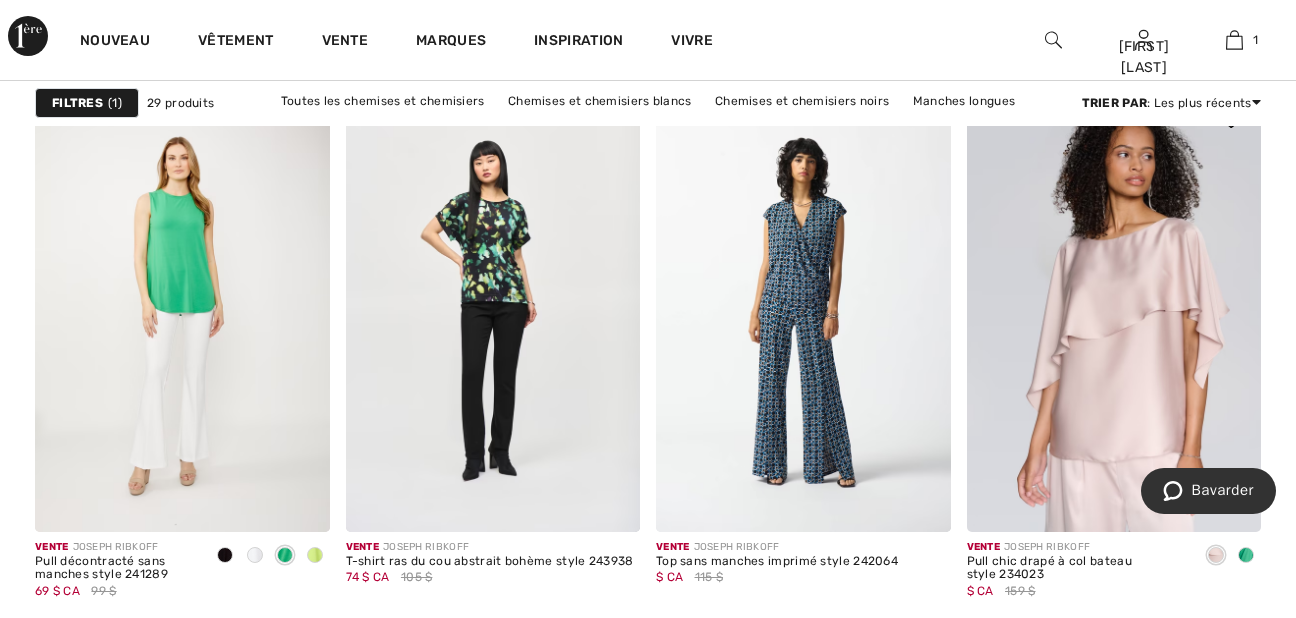 click at bounding box center [1114, 311] 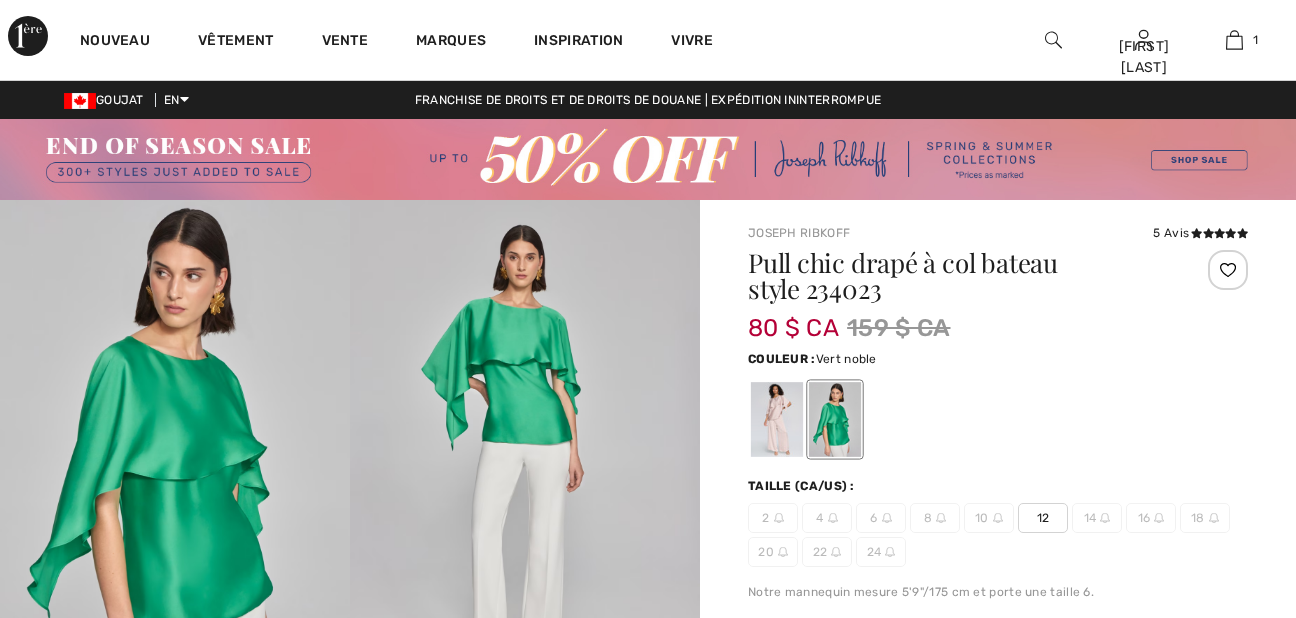 scroll, scrollTop: 0, scrollLeft: 0, axis: both 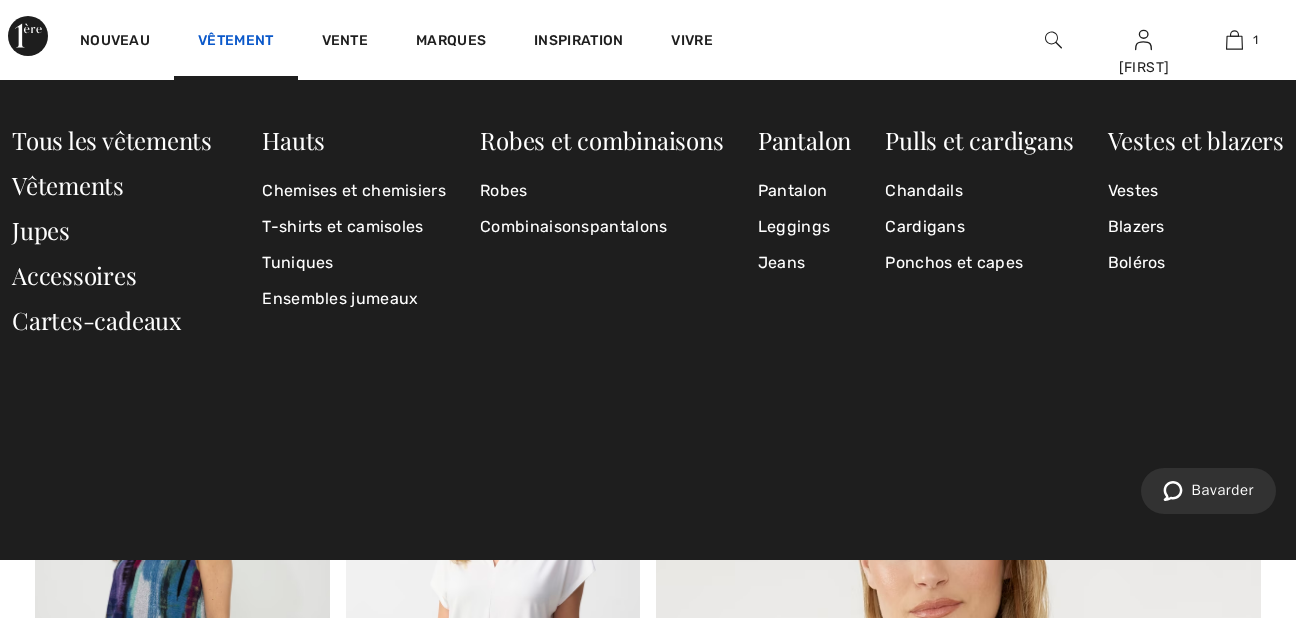 click on "Vêtement" at bounding box center (235, 42) 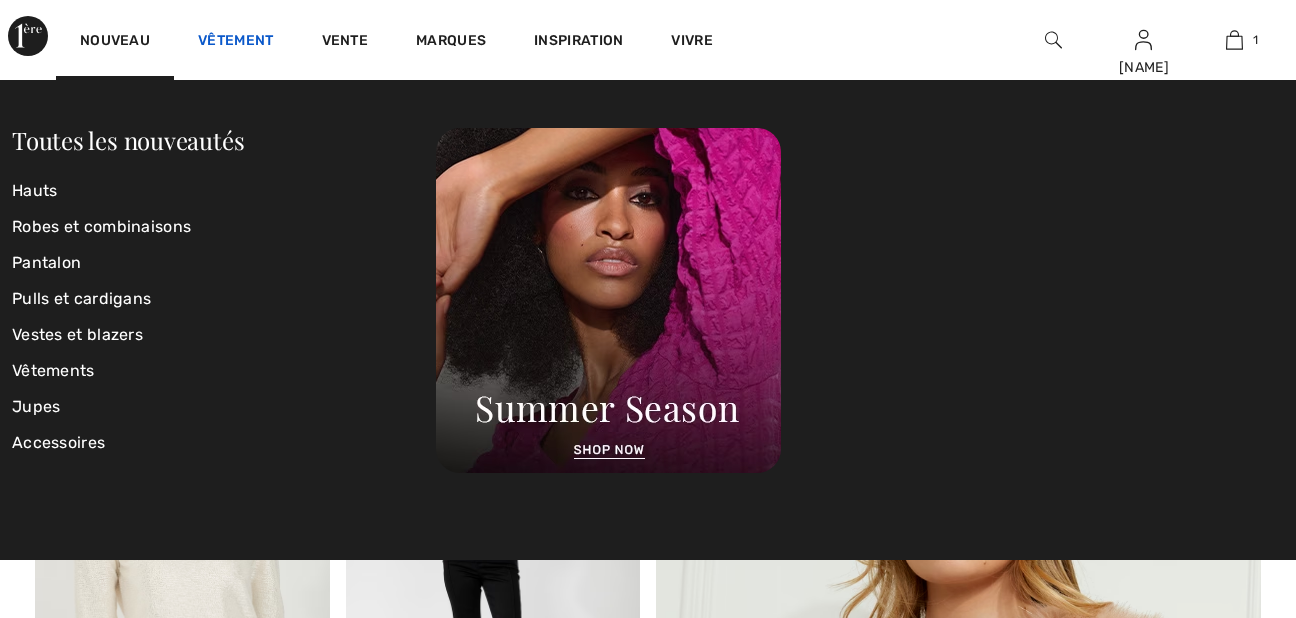 scroll, scrollTop: 0, scrollLeft: 0, axis: both 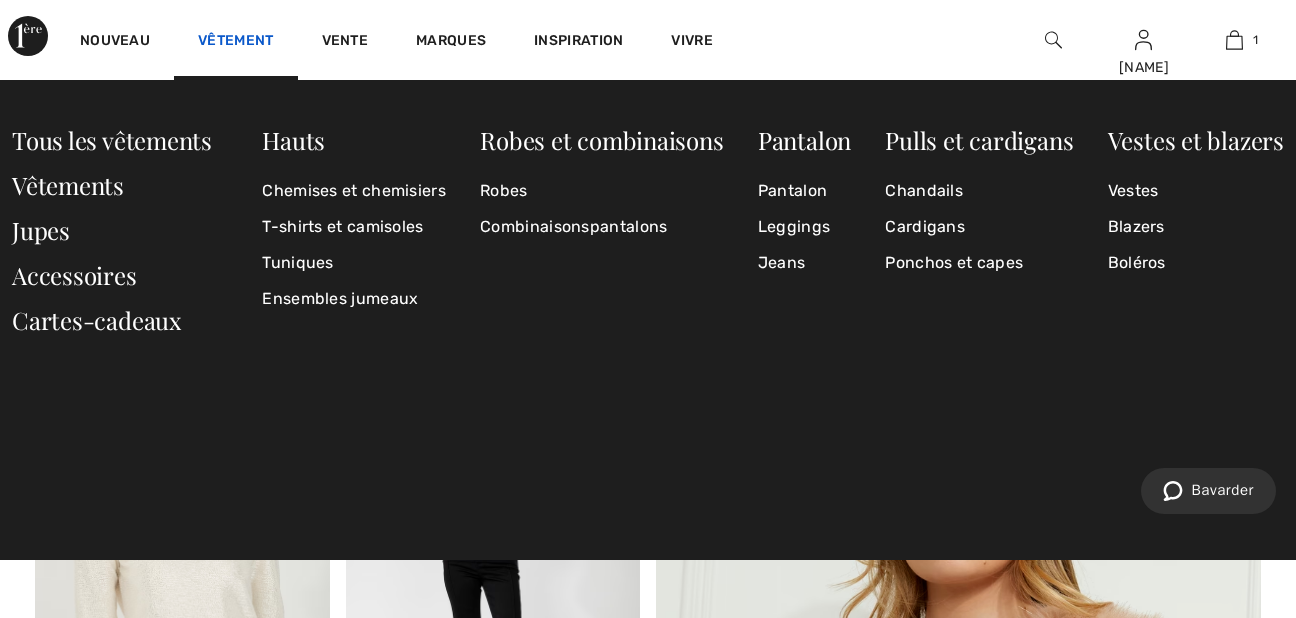 click on "Vêtement" at bounding box center (235, 42) 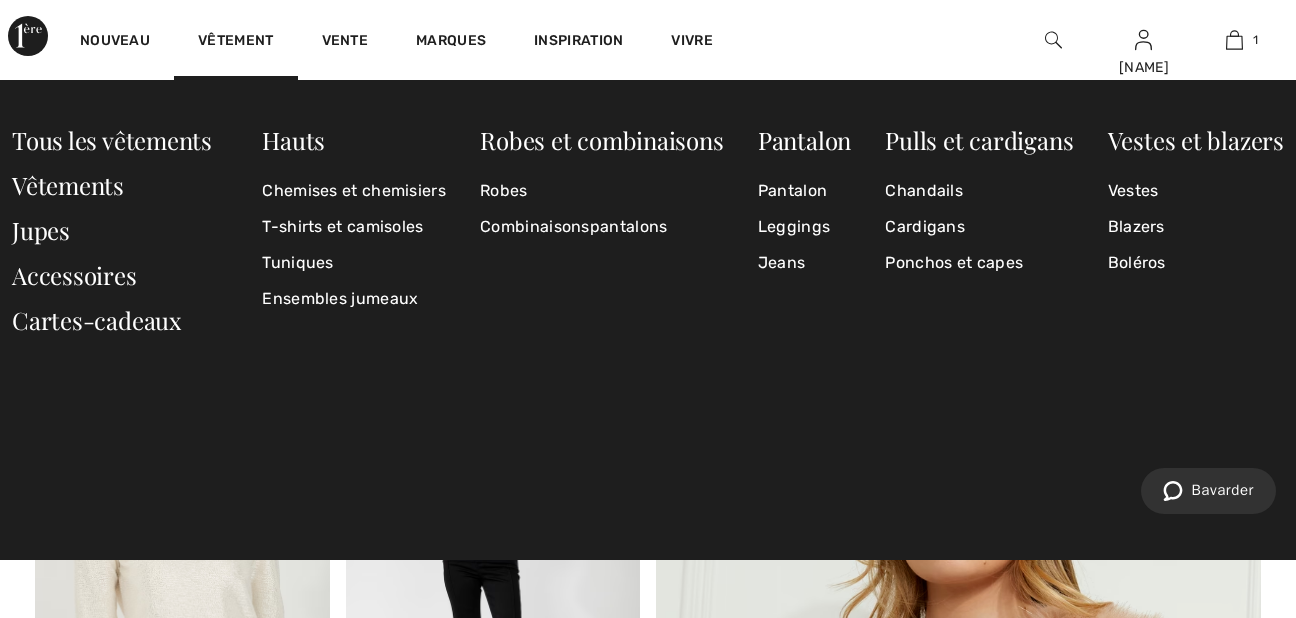 scroll, scrollTop: 0, scrollLeft: 0, axis: both 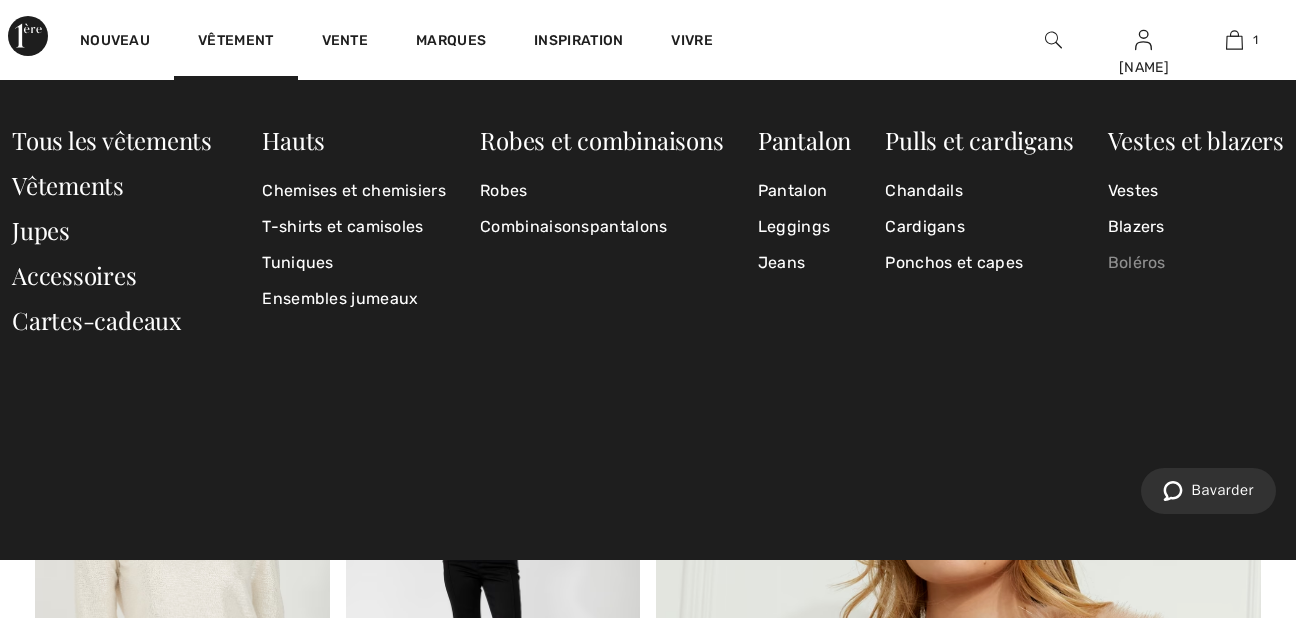 click on "Boléros" at bounding box center (1196, 263) 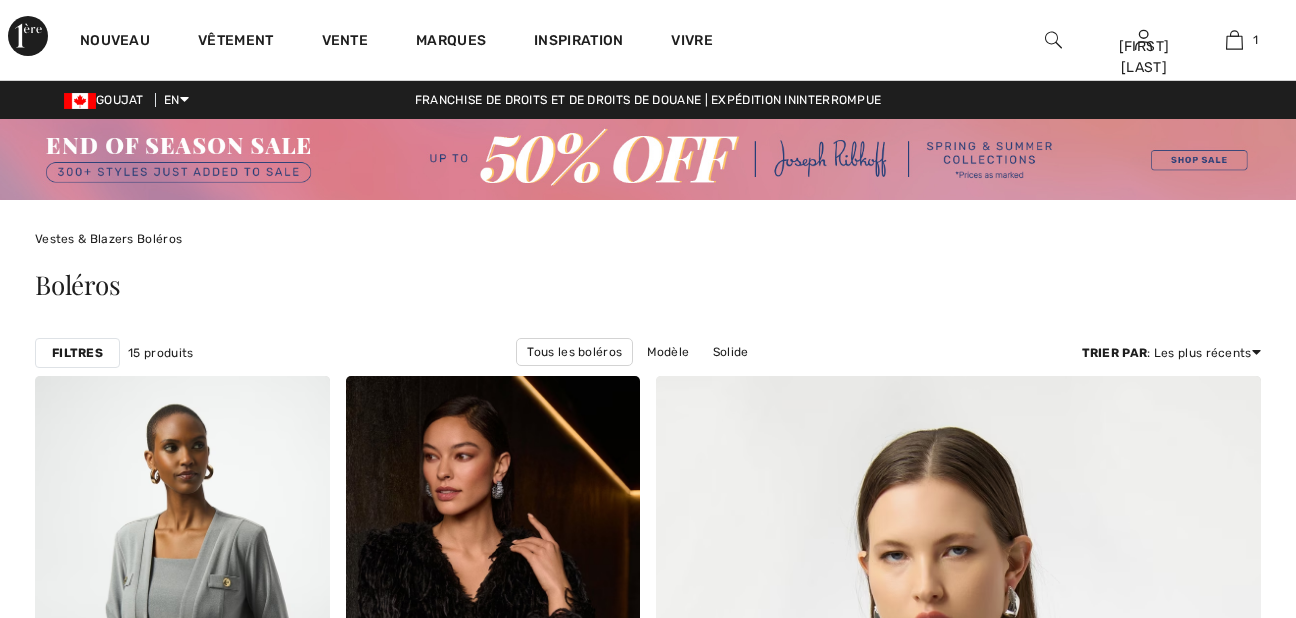 scroll, scrollTop: 0, scrollLeft: 0, axis: both 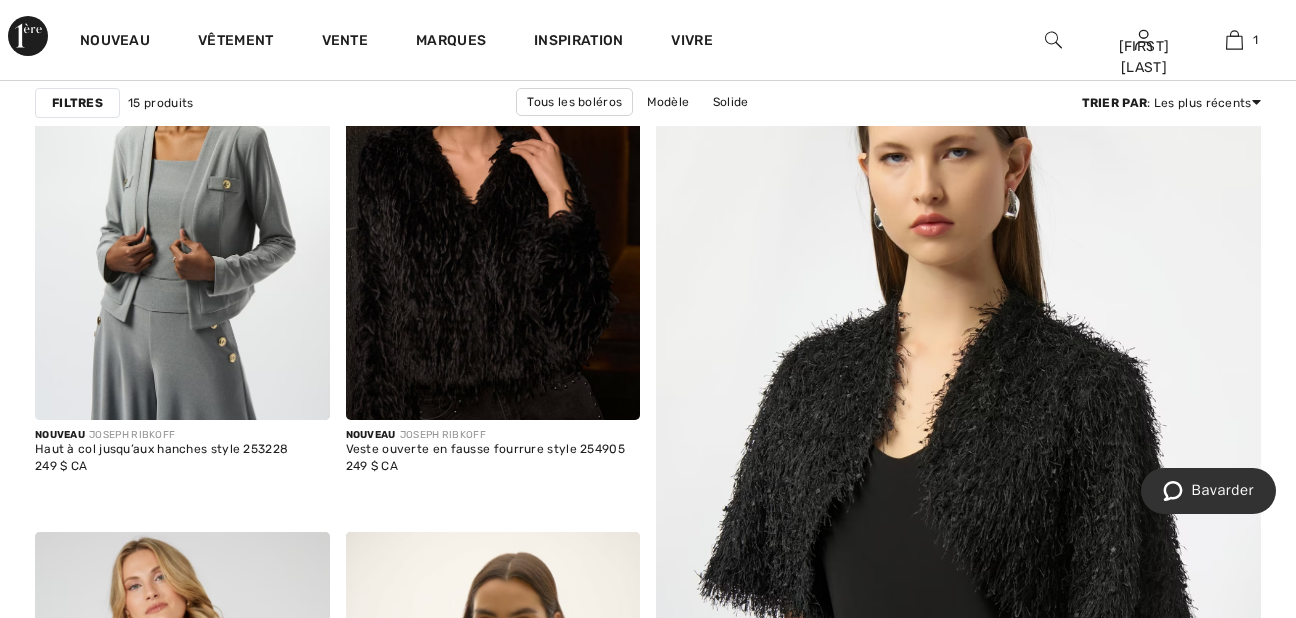 click on "Filtres" at bounding box center (77, 103) 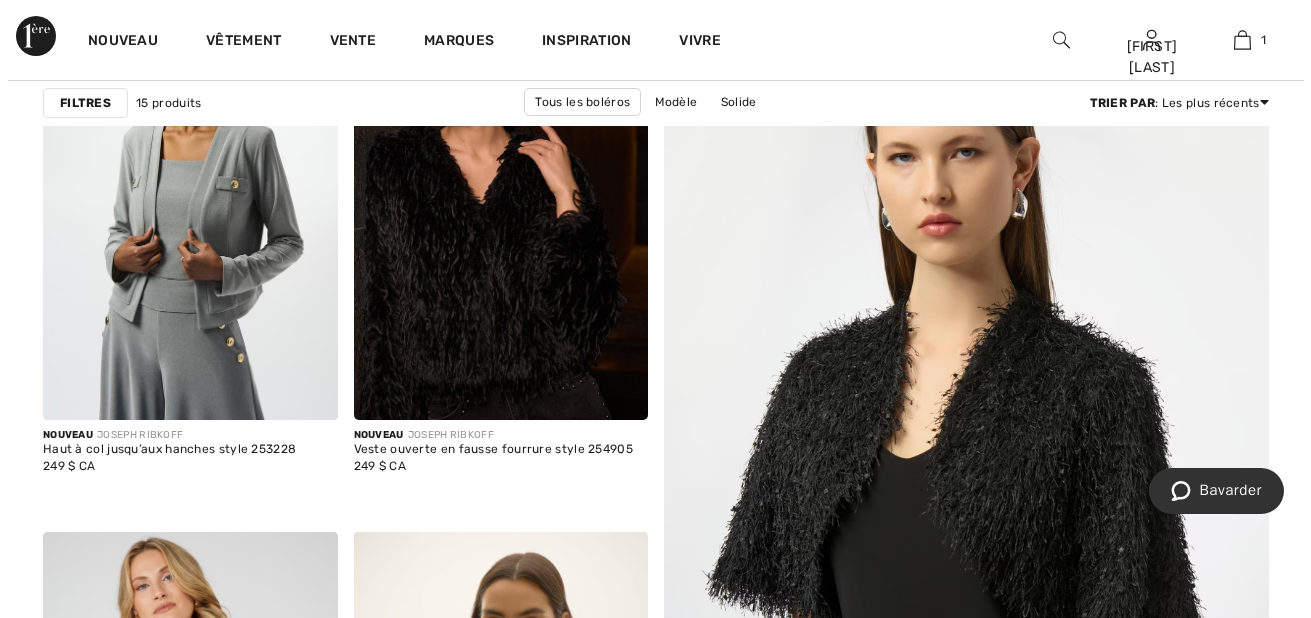 scroll, scrollTop: 399, scrollLeft: 0, axis: vertical 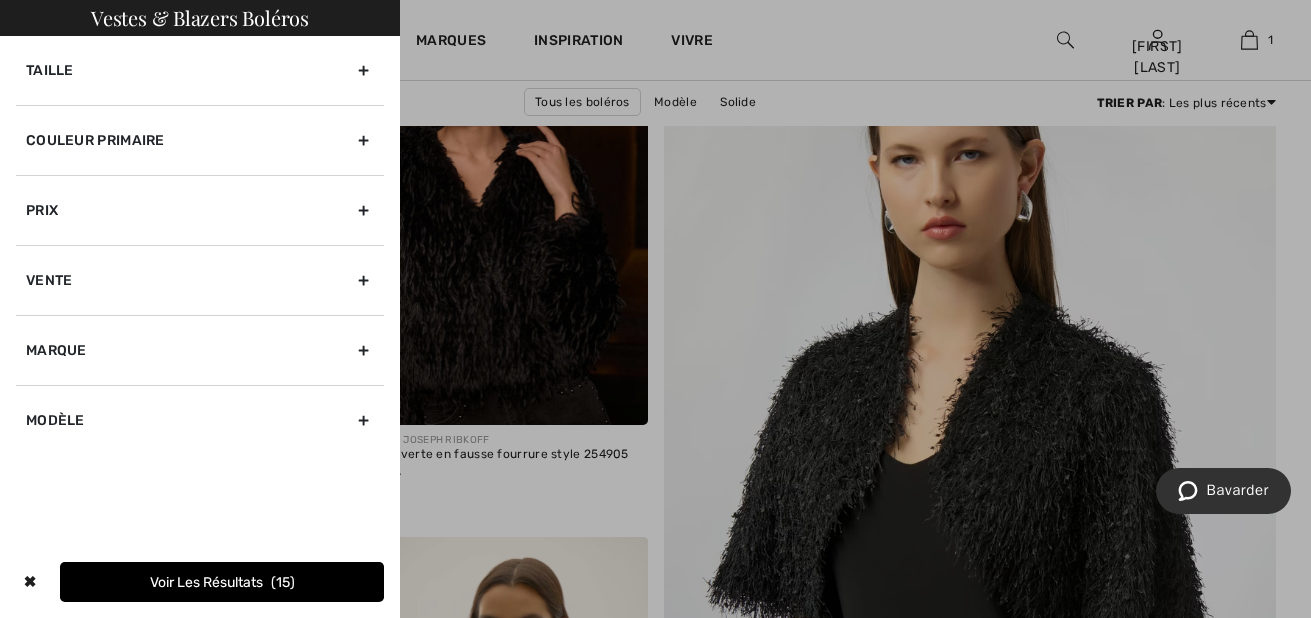 click on "Prix" at bounding box center (200, 210) 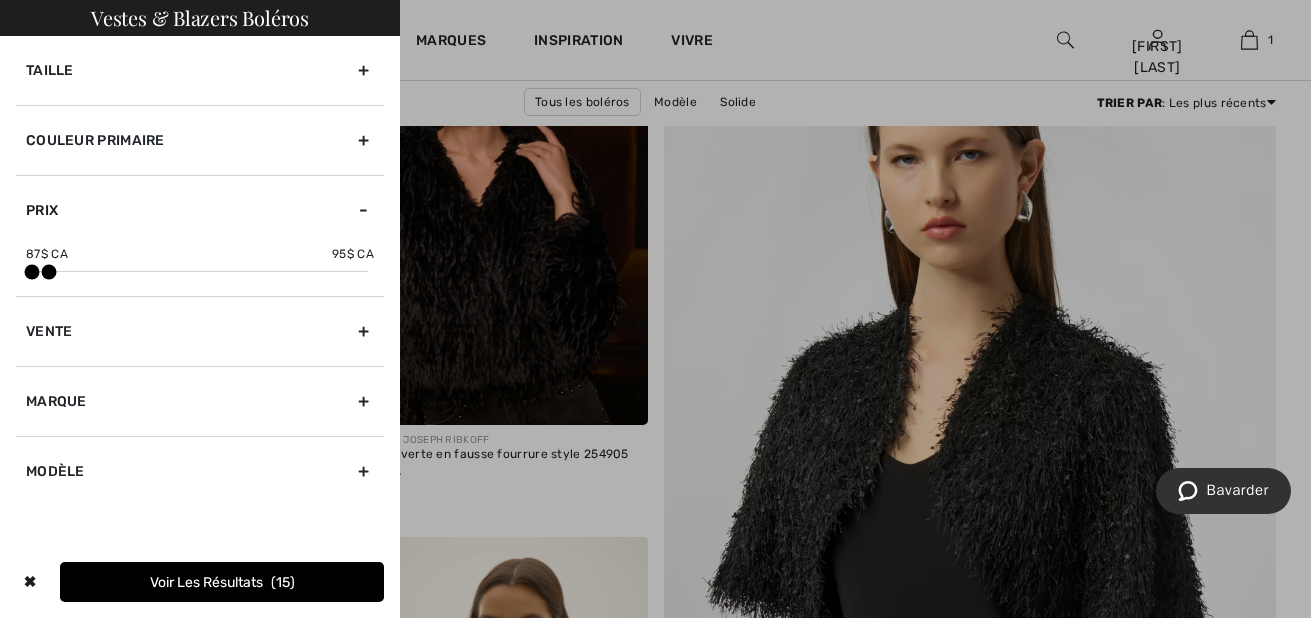 drag, startPoint x: 373, startPoint y: 268, endPoint x: 54, endPoint y: 275, distance: 319.07678 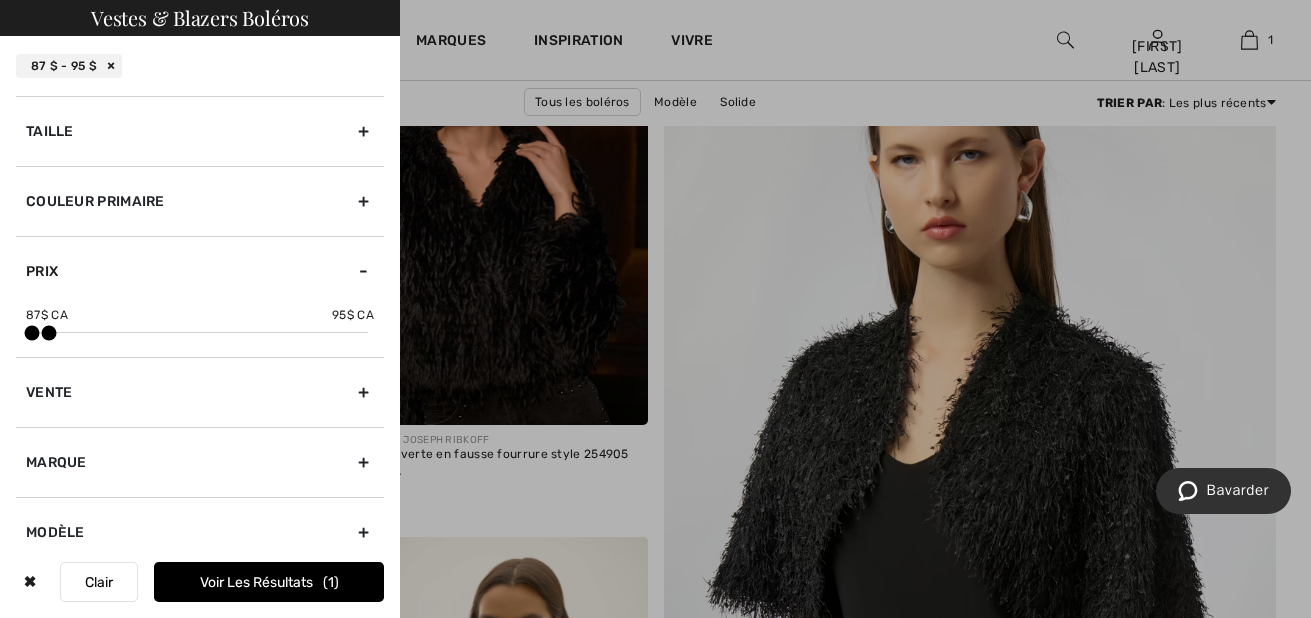 click on "Voir les résultats" at bounding box center [256, 582] 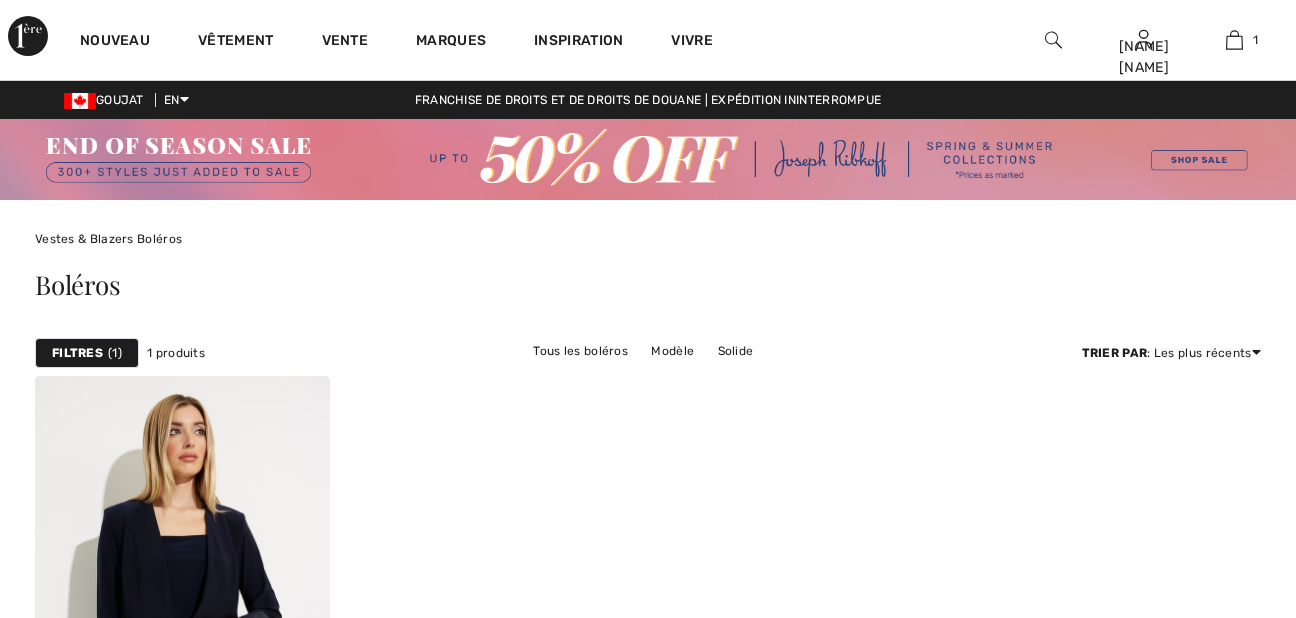 scroll, scrollTop: 0, scrollLeft: 0, axis: both 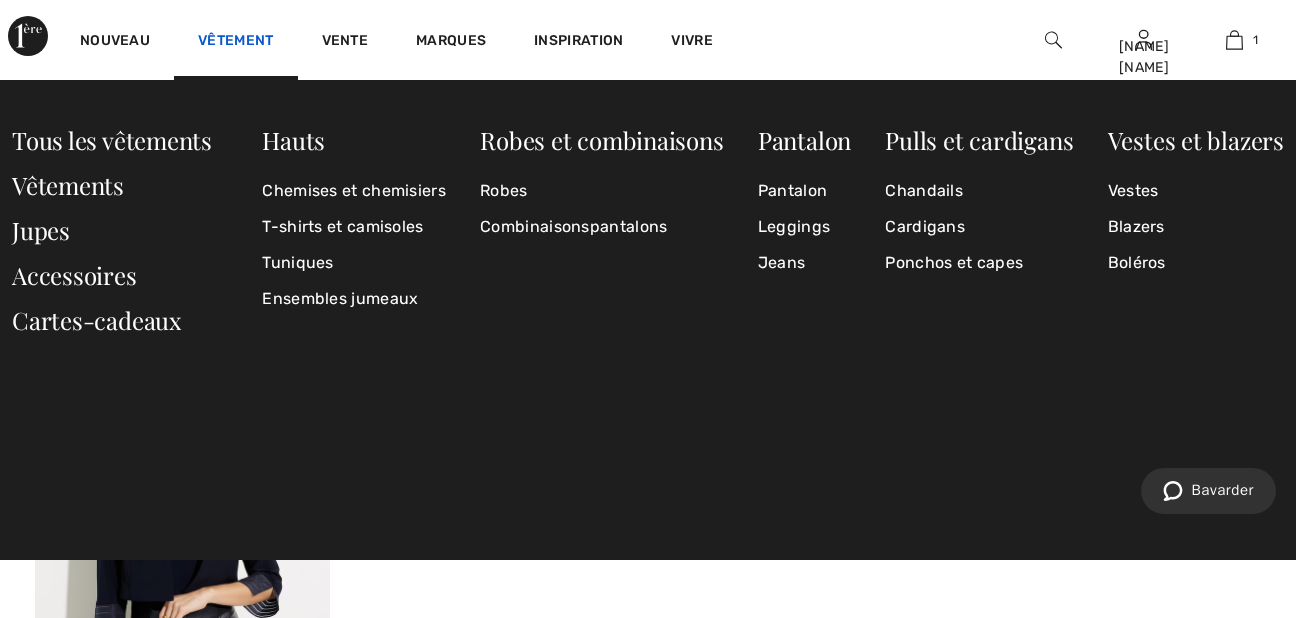click on "Vêtement" at bounding box center [235, 42] 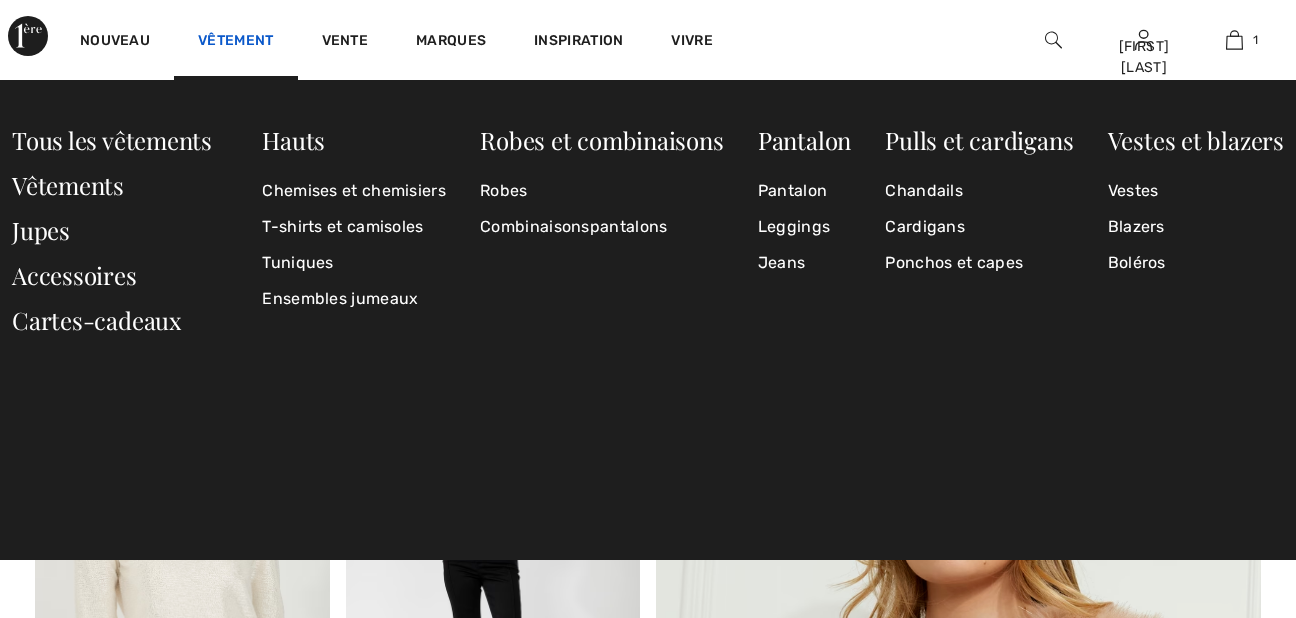 scroll, scrollTop: 0, scrollLeft: 0, axis: both 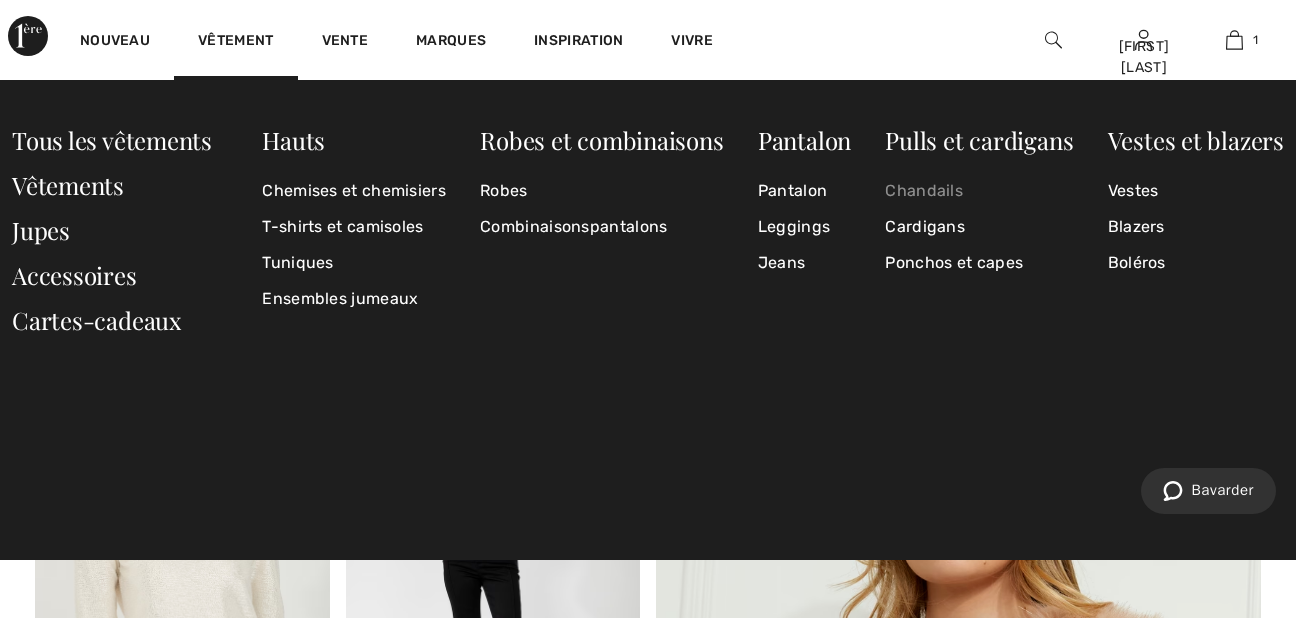 click on "Chandails" at bounding box center (979, 191) 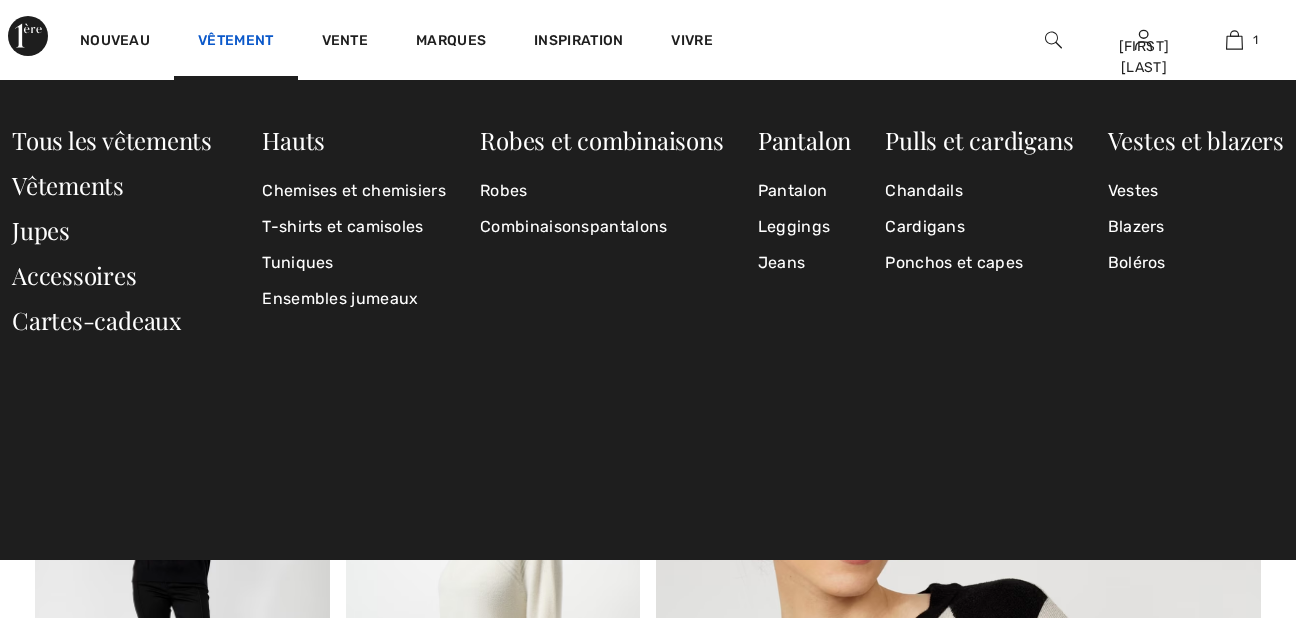 scroll, scrollTop: 0, scrollLeft: 0, axis: both 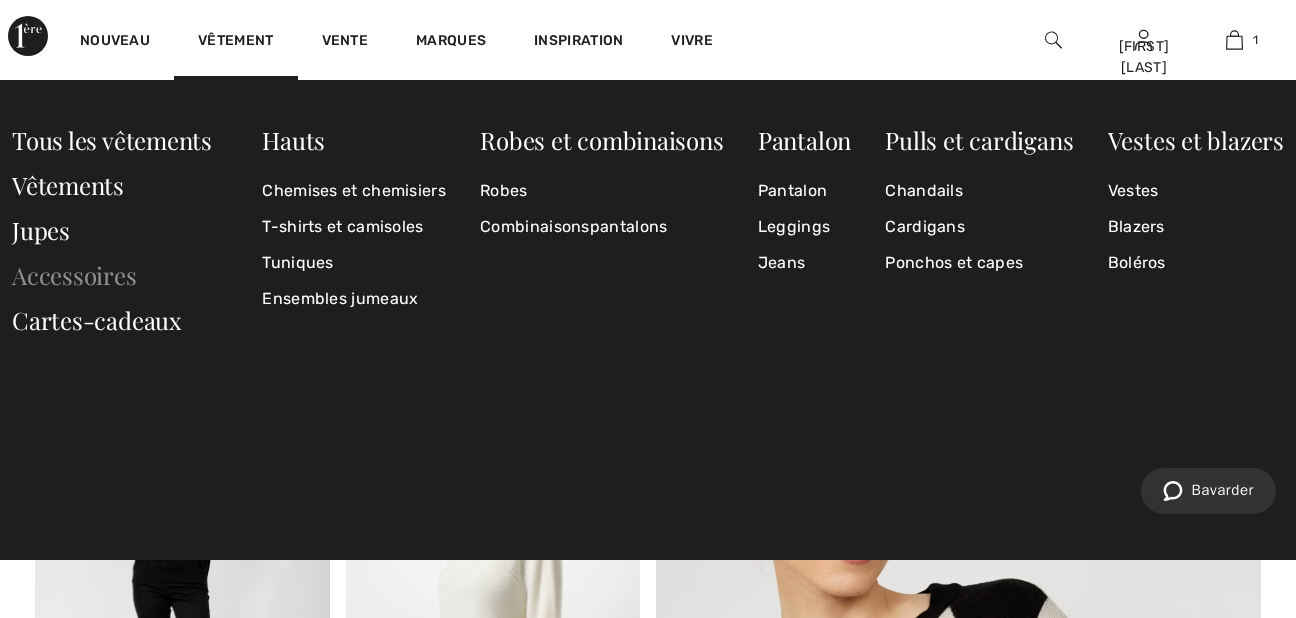 click on "Accessoires" at bounding box center [74, 275] 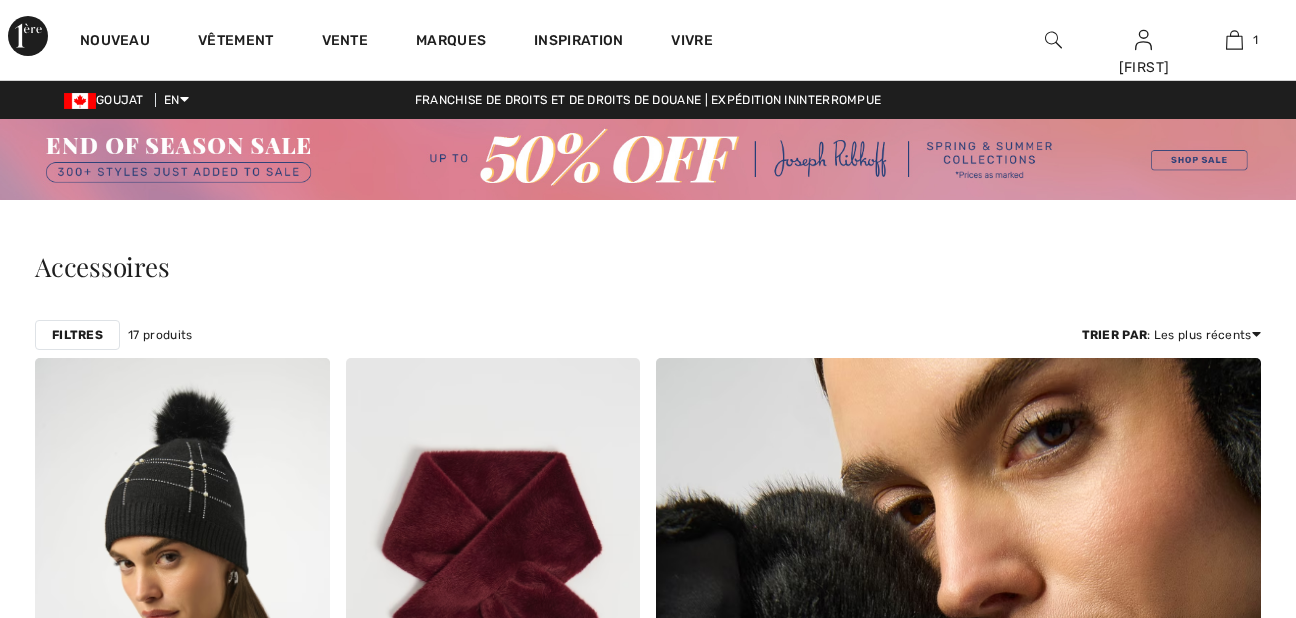 scroll, scrollTop: 0, scrollLeft: 0, axis: both 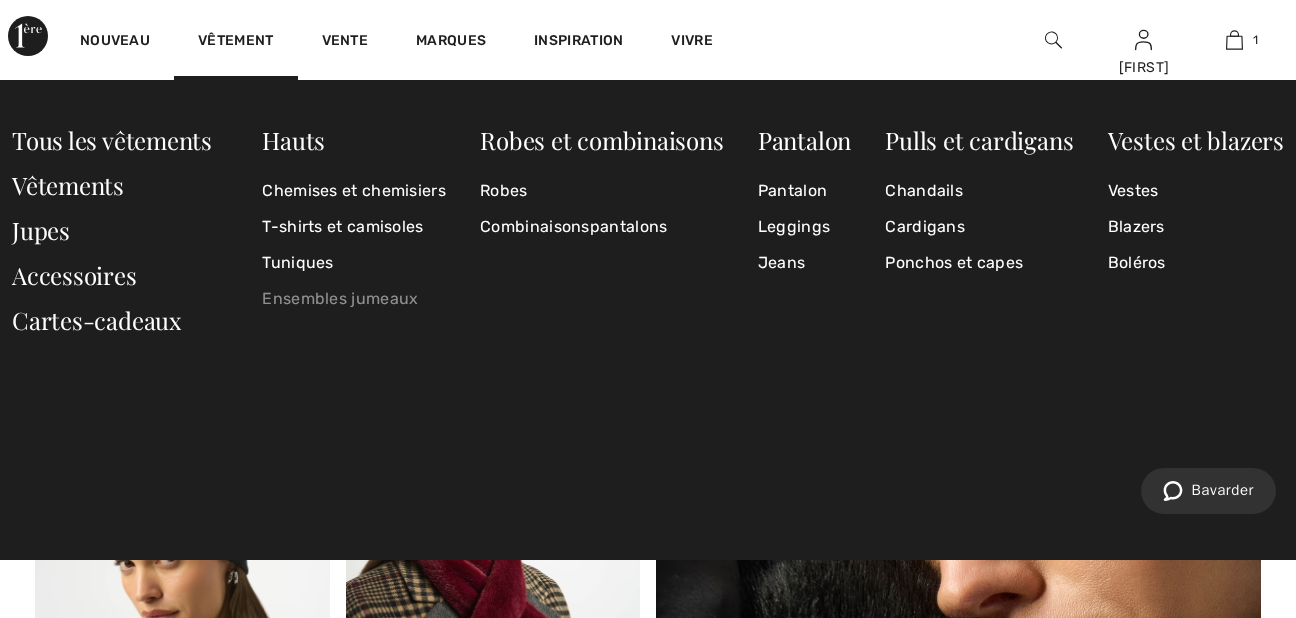 click on "Ensembles jumeaux" at bounding box center [354, 299] 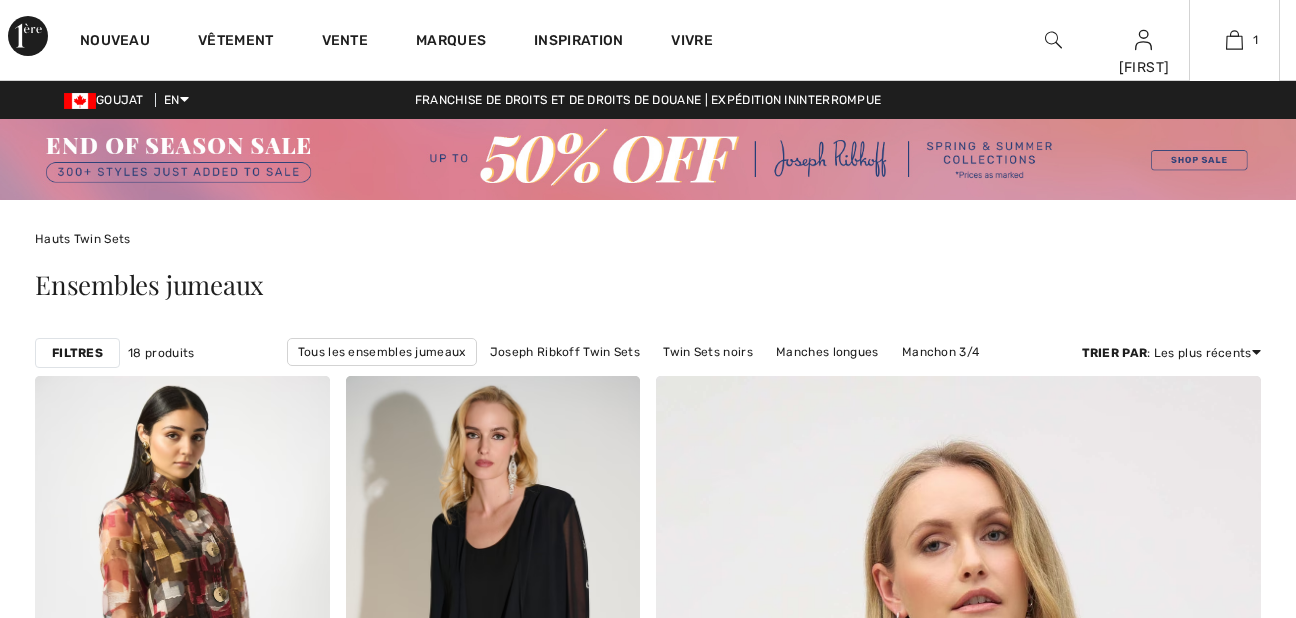 scroll, scrollTop: 0, scrollLeft: 0, axis: both 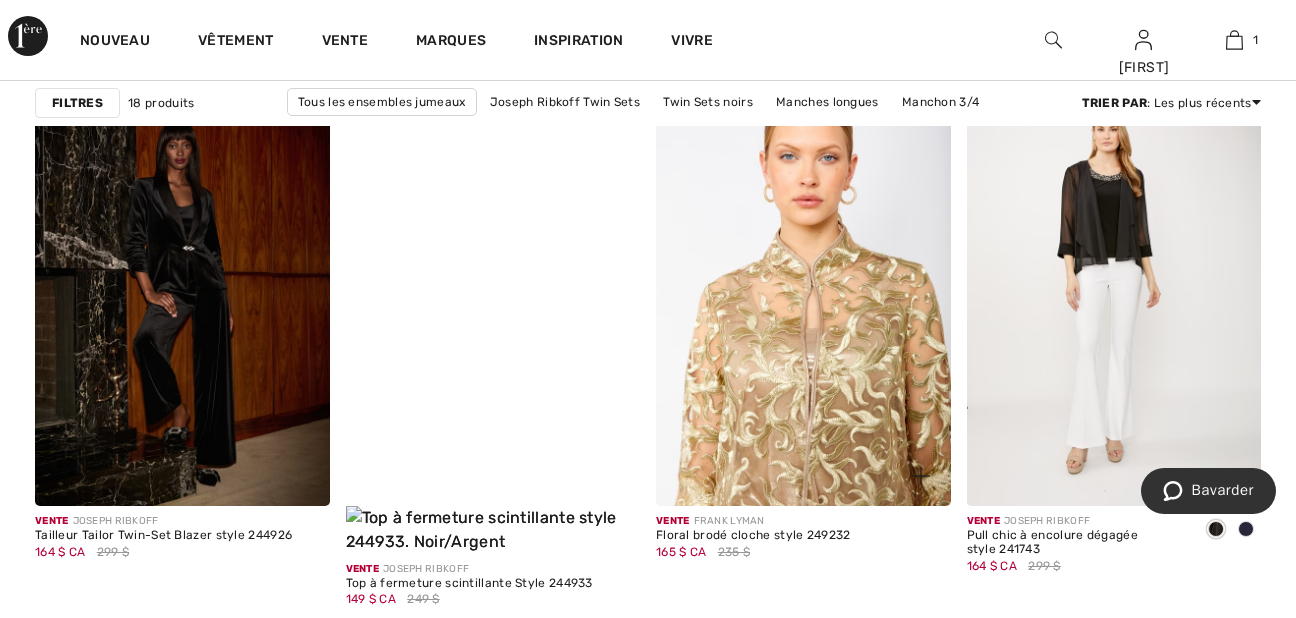click at bounding box center (803, 285) 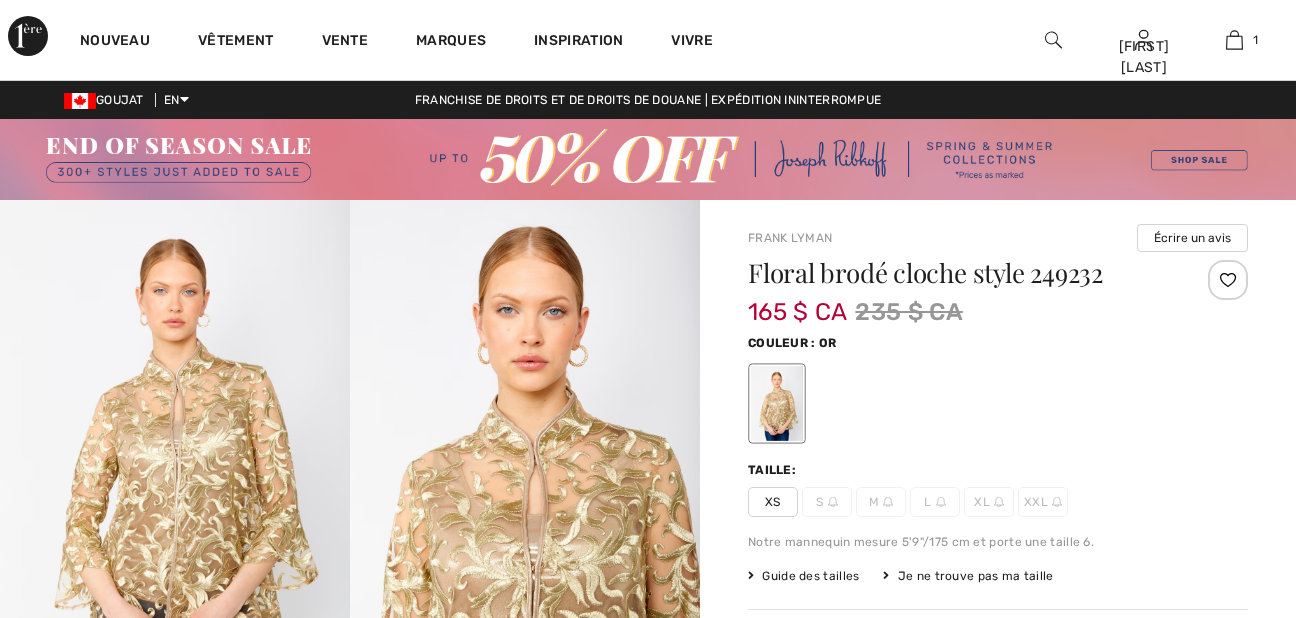 scroll, scrollTop: 0, scrollLeft: 0, axis: both 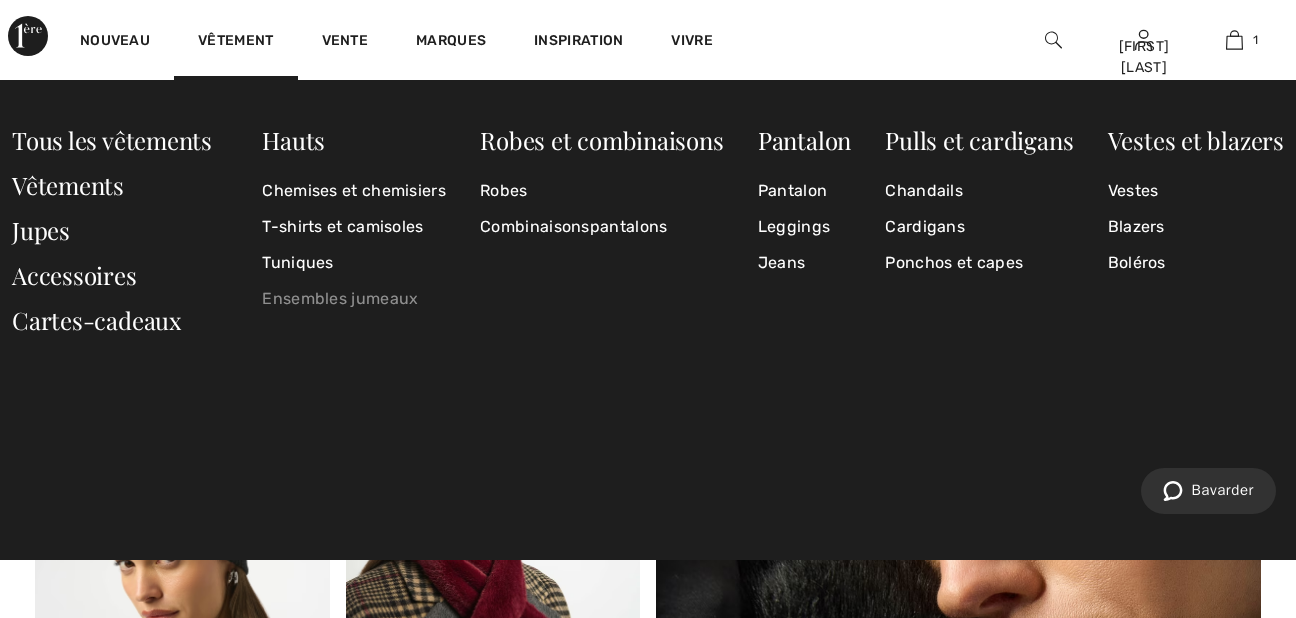 click on "Ensembles jumeaux" at bounding box center (354, 299) 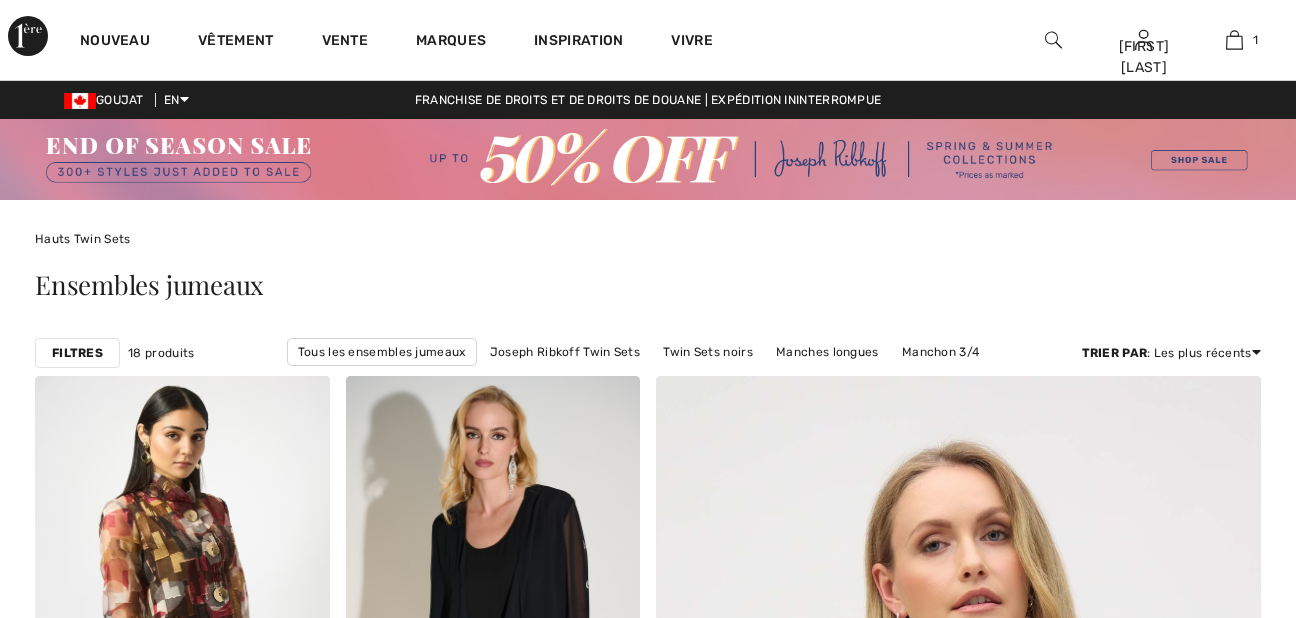 scroll, scrollTop: 0, scrollLeft: 0, axis: both 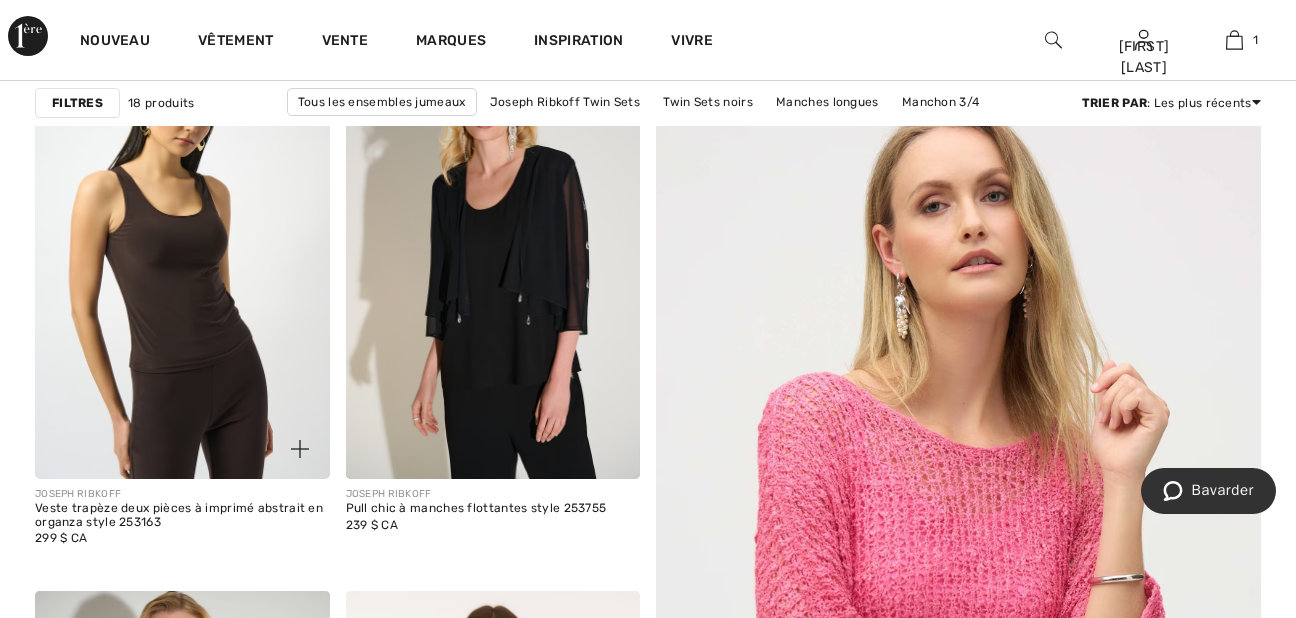 click at bounding box center [182, 258] 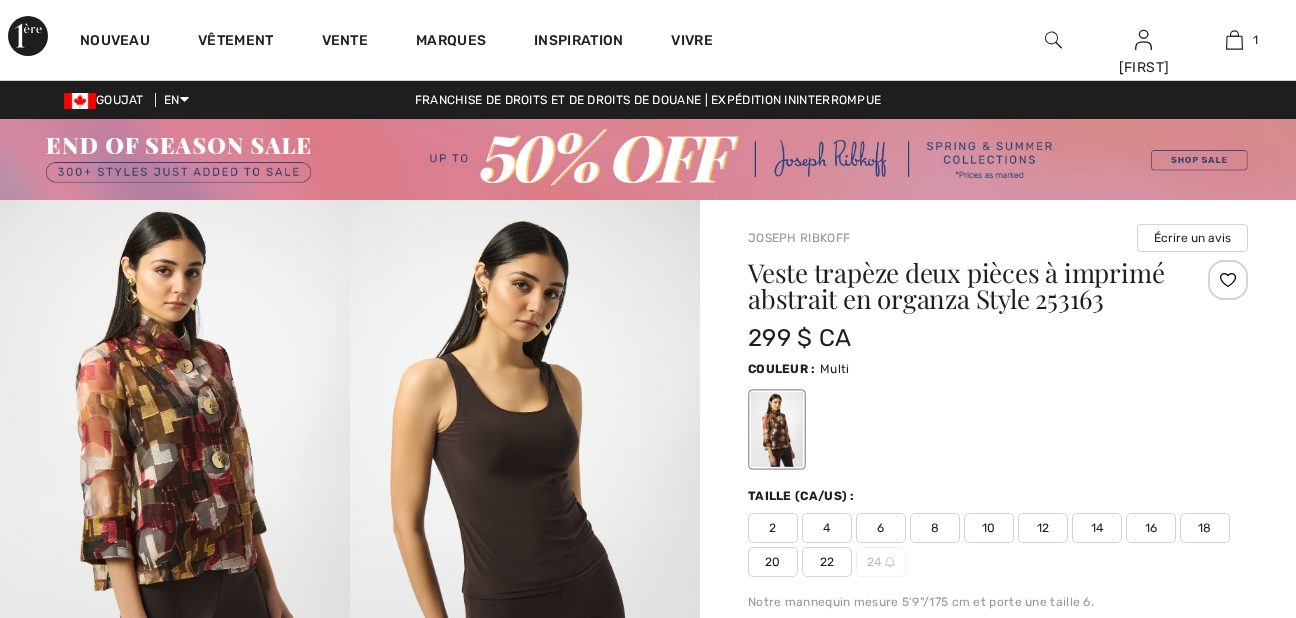 scroll, scrollTop: 0, scrollLeft: 0, axis: both 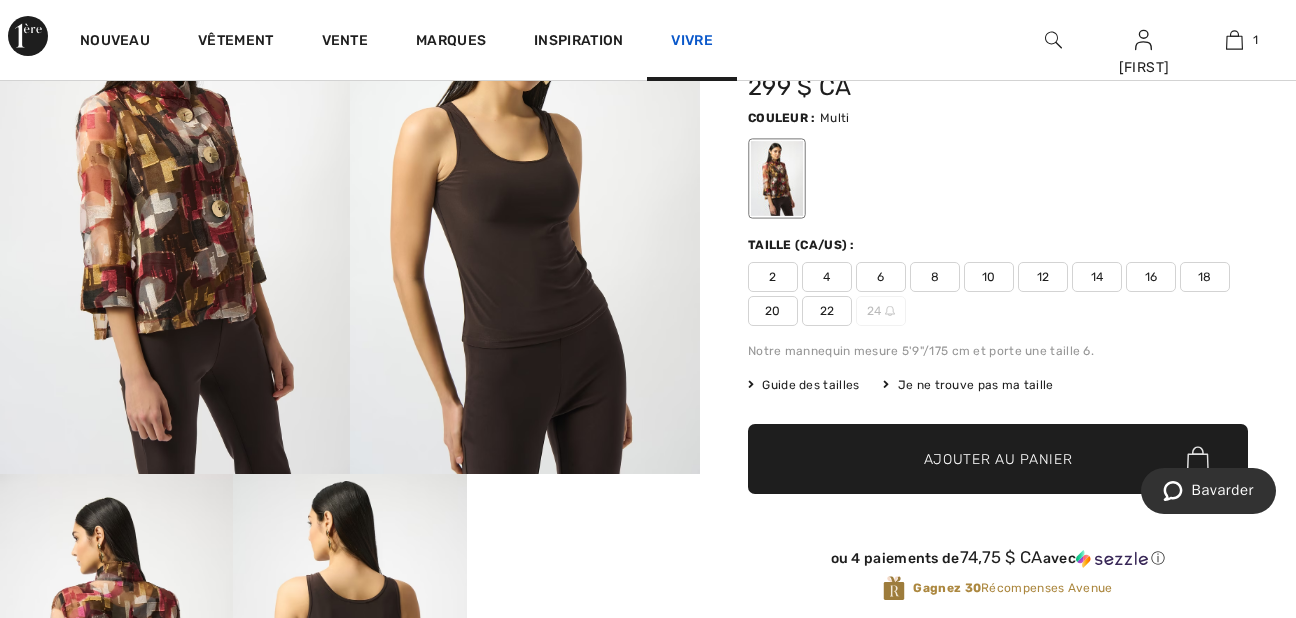 click on "Vivre" at bounding box center (692, 40) 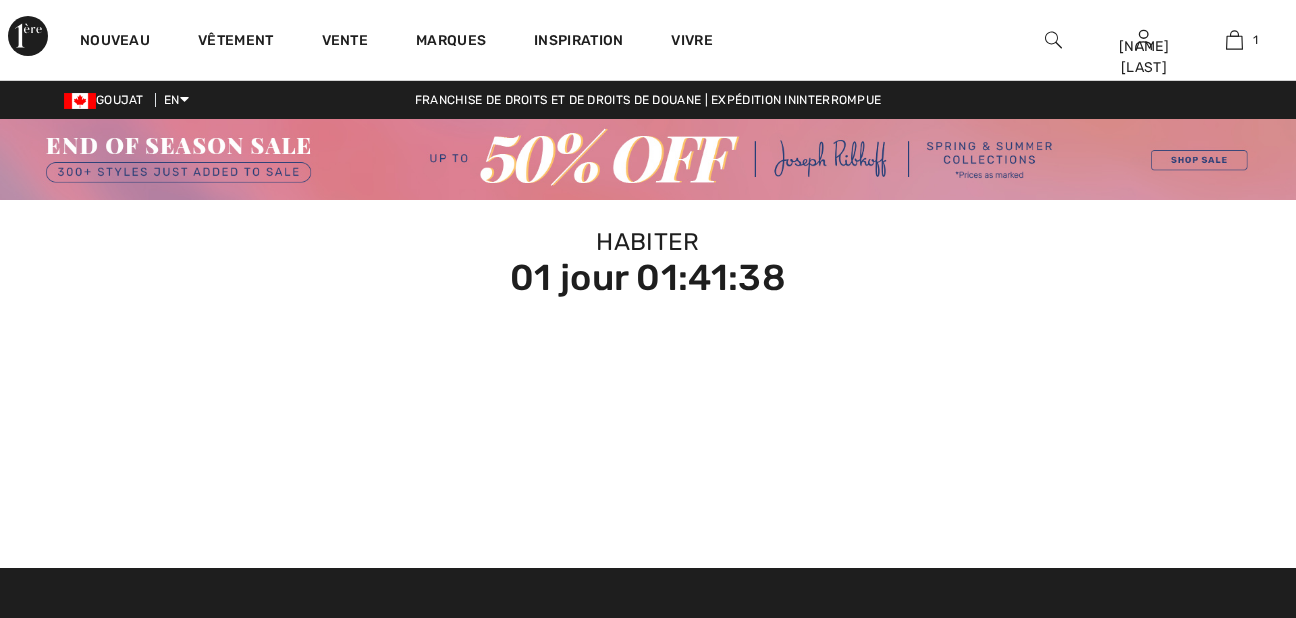 scroll, scrollTop: 0, scrollLeft: 0, axis: both 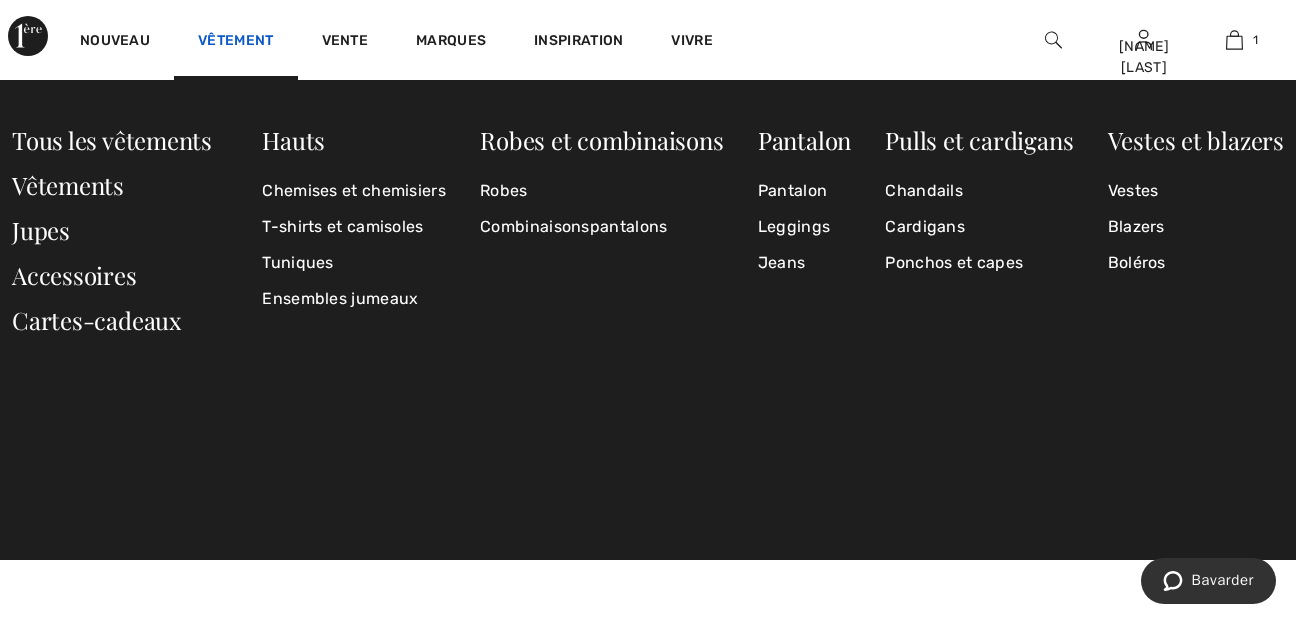 click on "Vêtement" at bounding box center (235, 42) 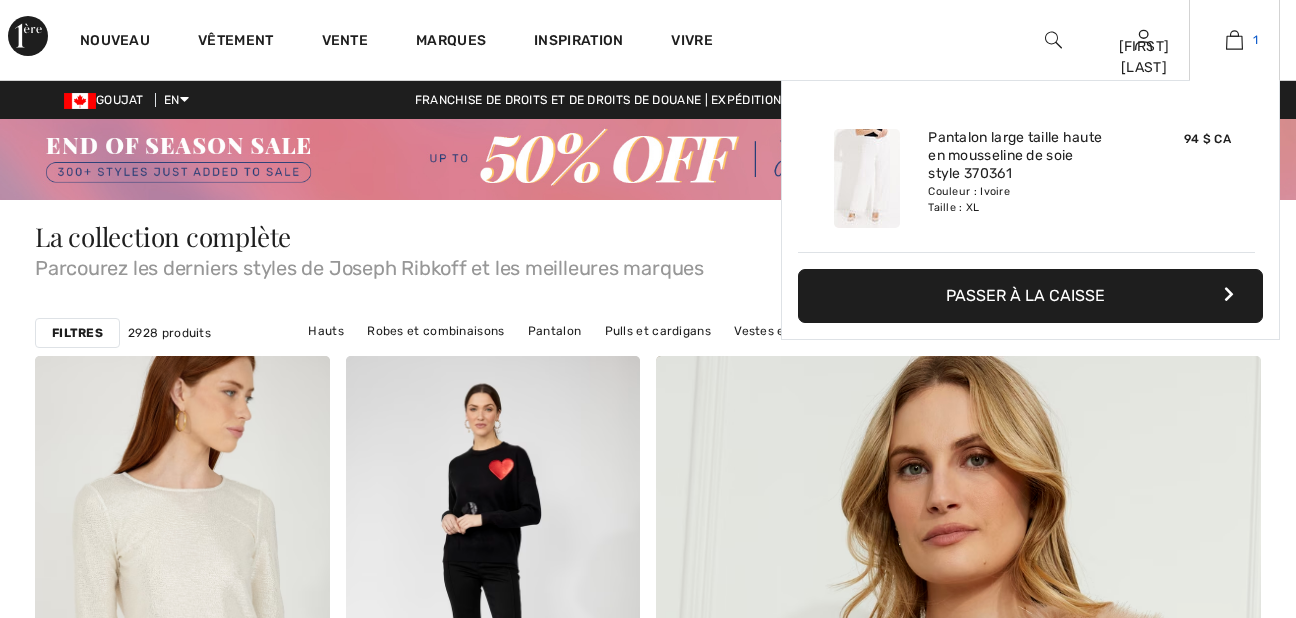 scroll, scrollTop: 0, scrollLeft: 0, axis: both 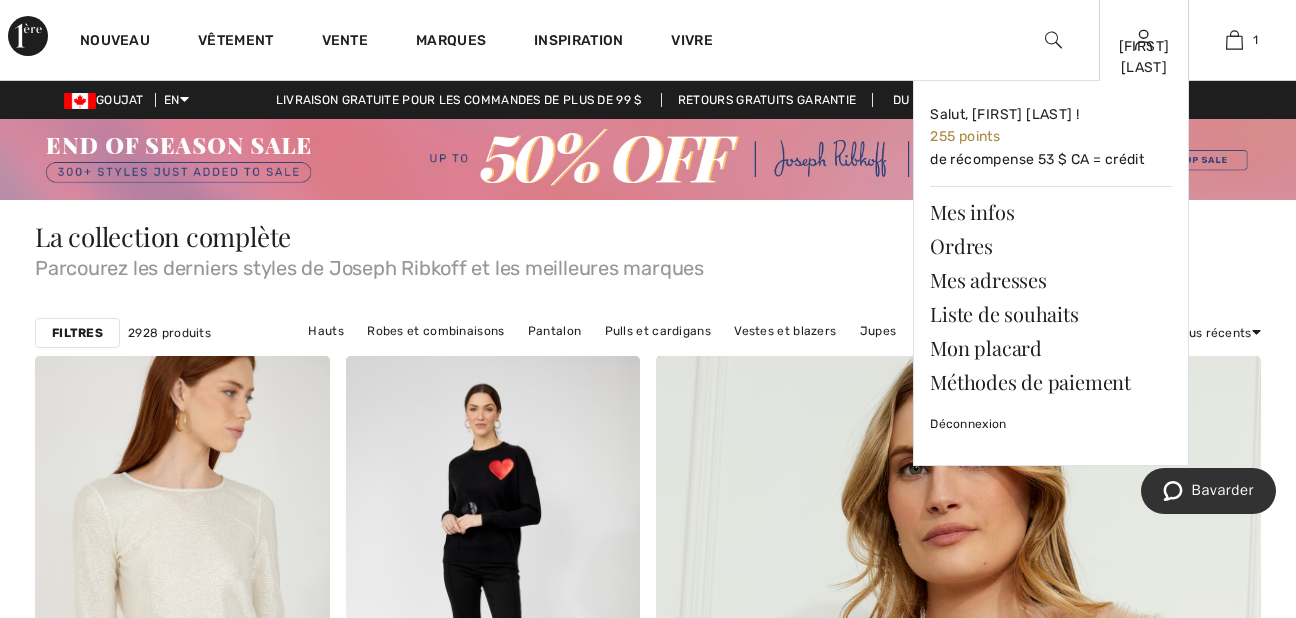 click at bounding box center (1143, 40) 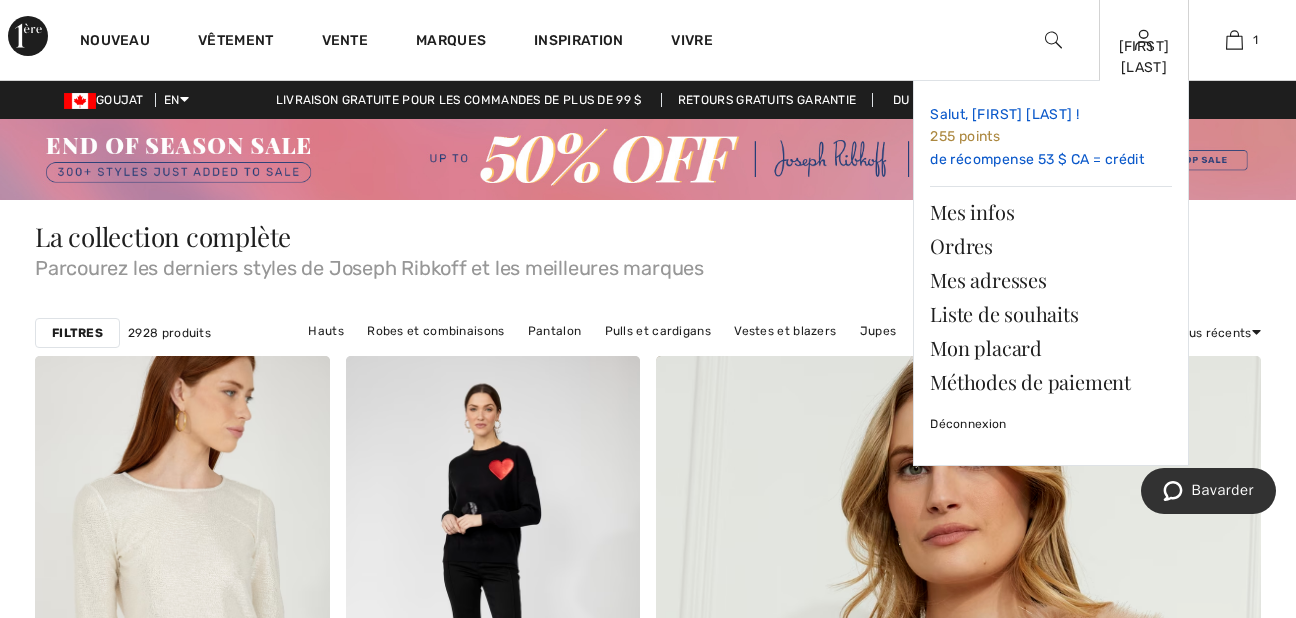 click on "Salut, [FIRST] [LAST] !    255 points de récompense 53 $ CA = crédit" at bounding box center [1051, 137] 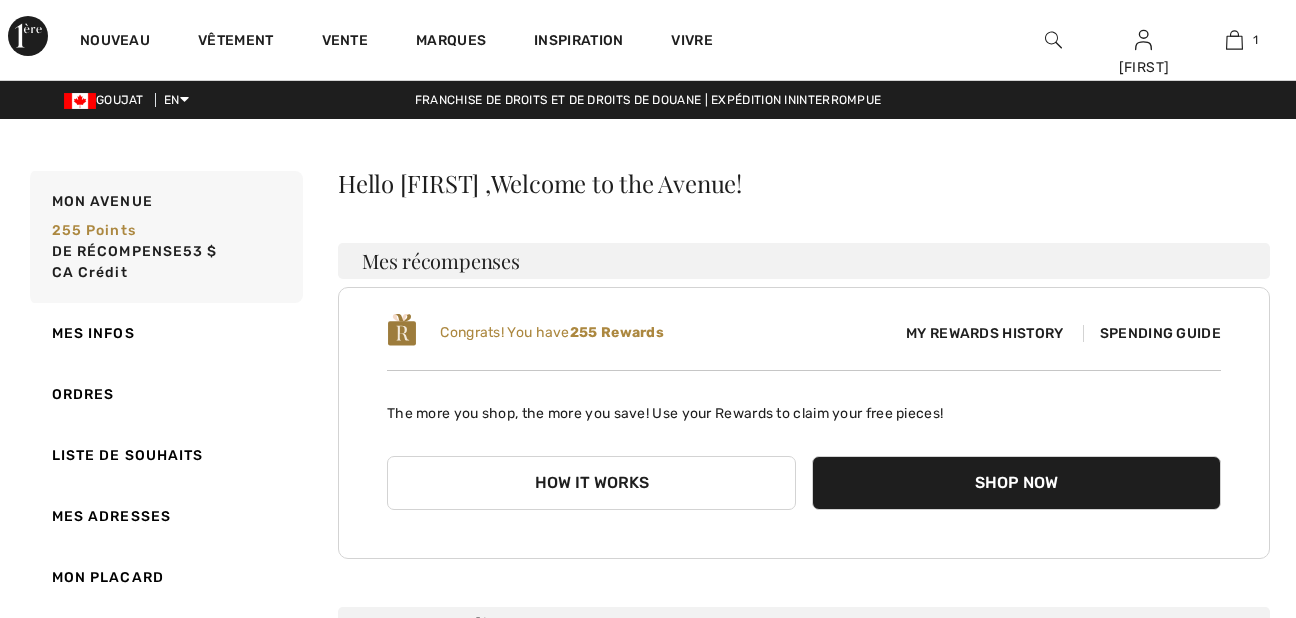 scroll, scrollTop: 0, scrollLeft: 0, axis: both 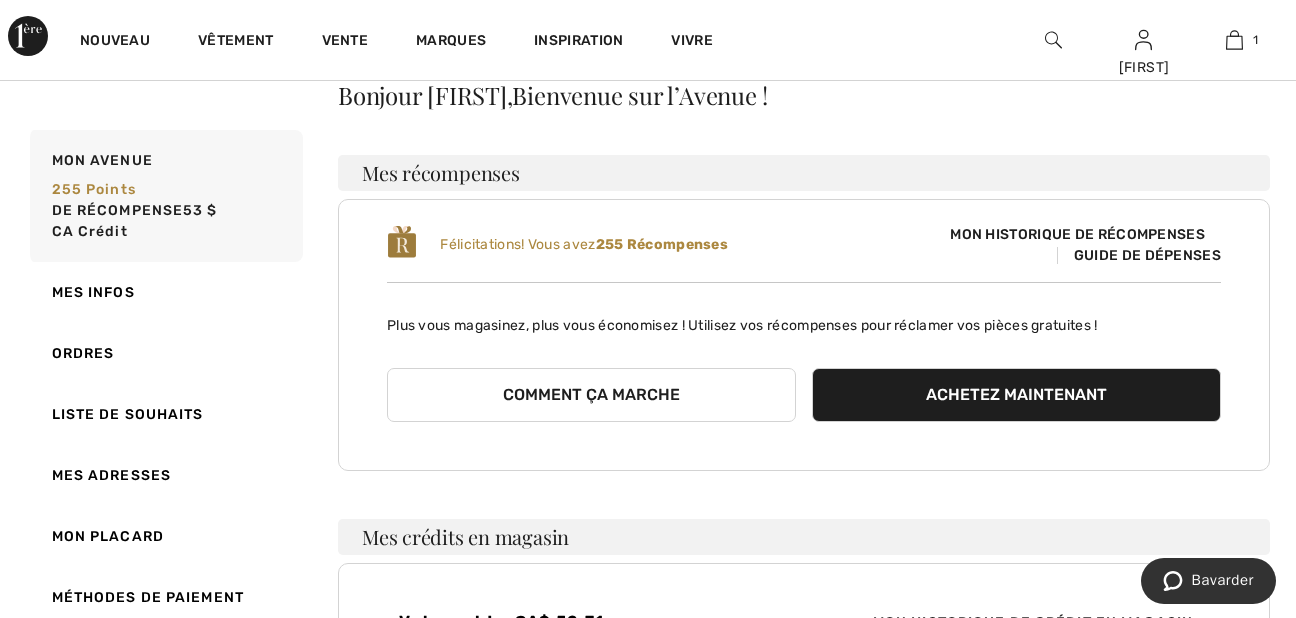 click on "Comment ça marche" at bounding box center [591, 395] 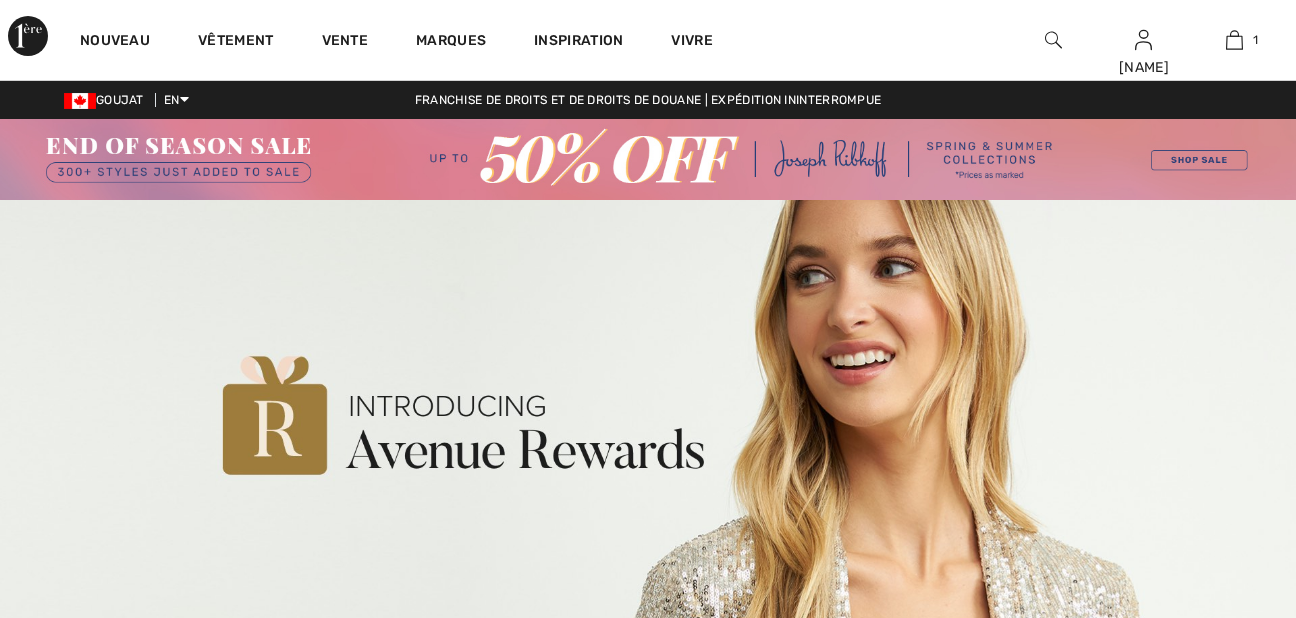 scroll, scrollTop: 0, scrollLeft: 0, axis: both 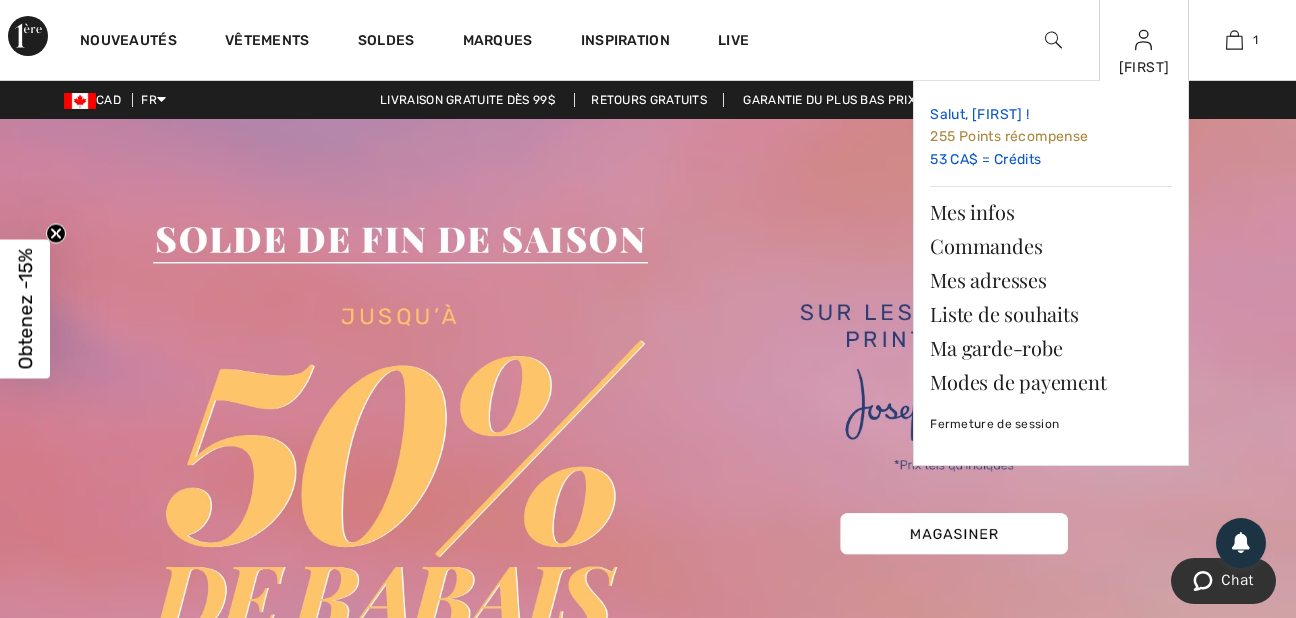 click on "Salut, Marie Paule !   255 Points récompense 53 CA$ = Crédits" at bounding box center (1051, 137) 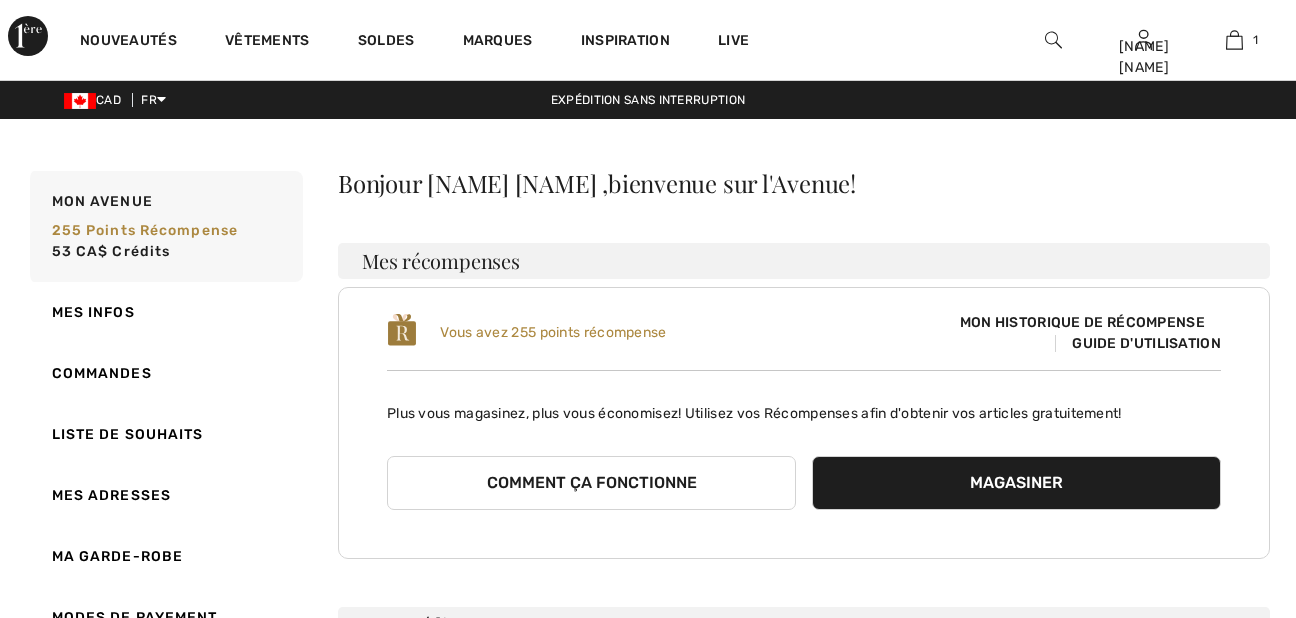 scroll, scrollTop: 0, scrollLeft: 0, axis: both 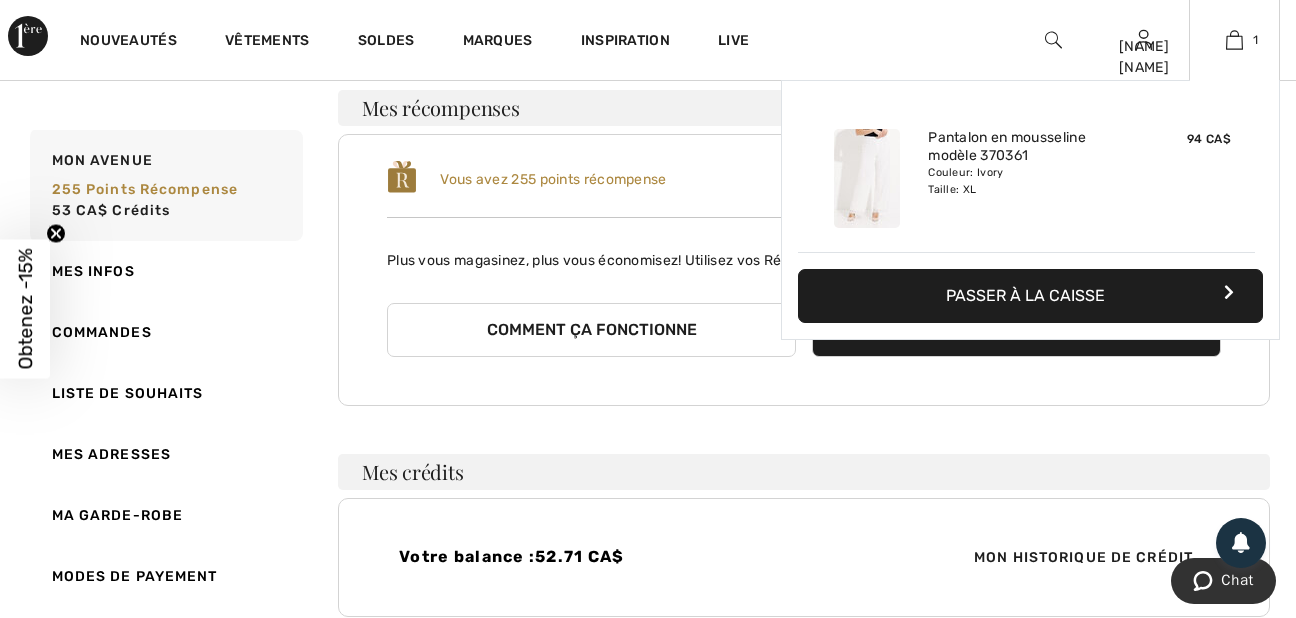 click on "Passer à la caisse" at bounding box center (1030, 296) 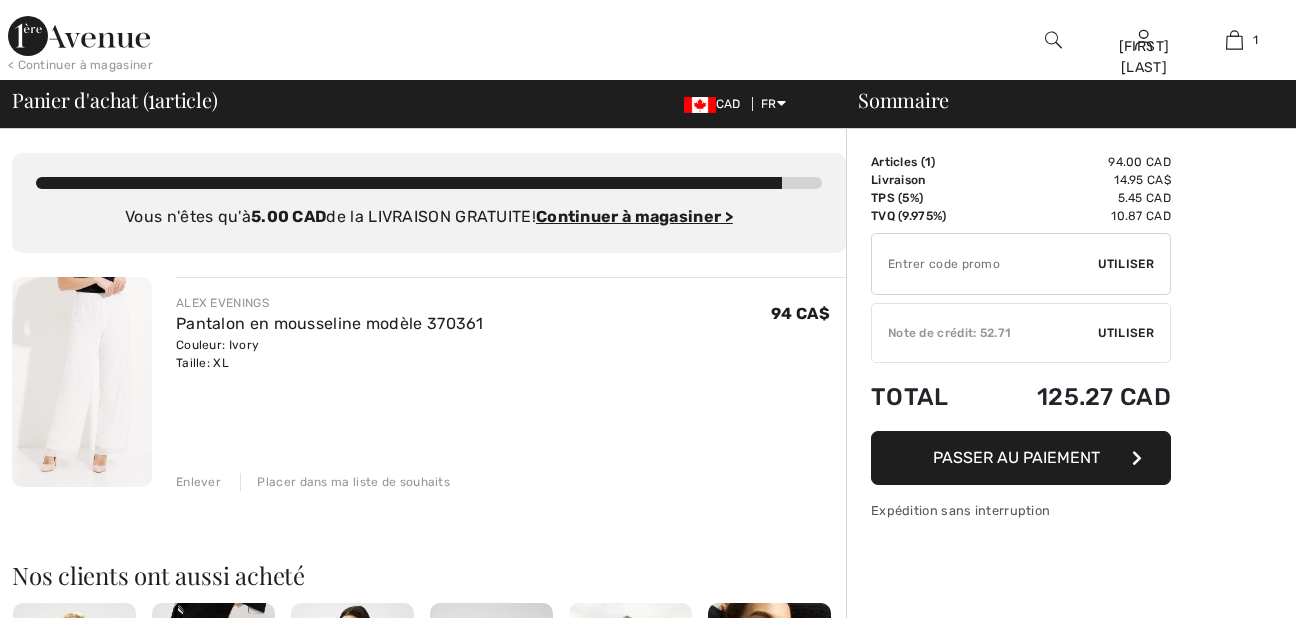 scroll, scrollTop: 0, scrollLeft: 0, axis: both 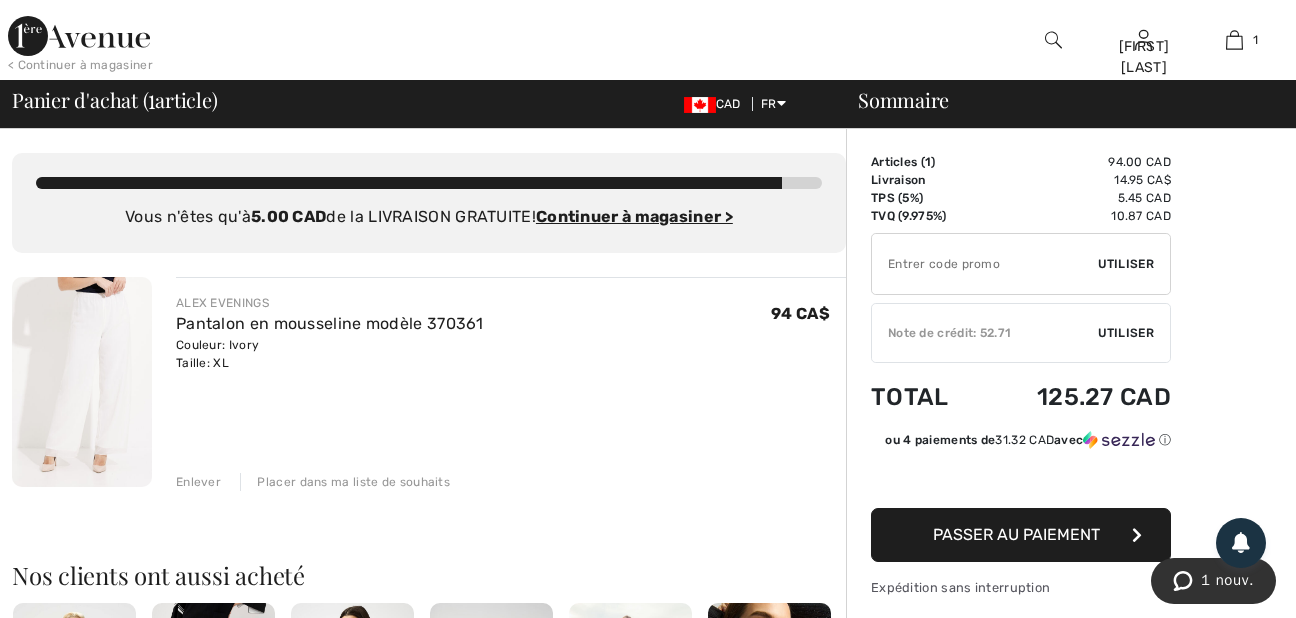click on "Note de crédit: 52.71" at bounding box center (985, 333) 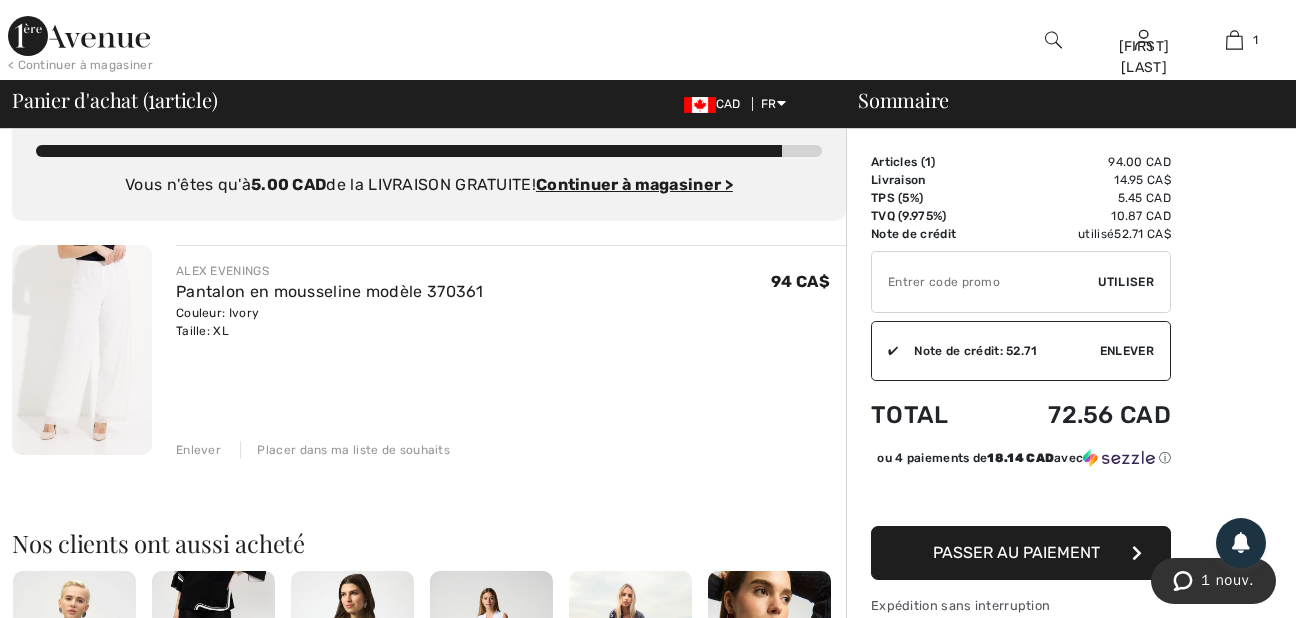 scroll, scrollTop: 59, scrollLeft: 0, axis: vertical 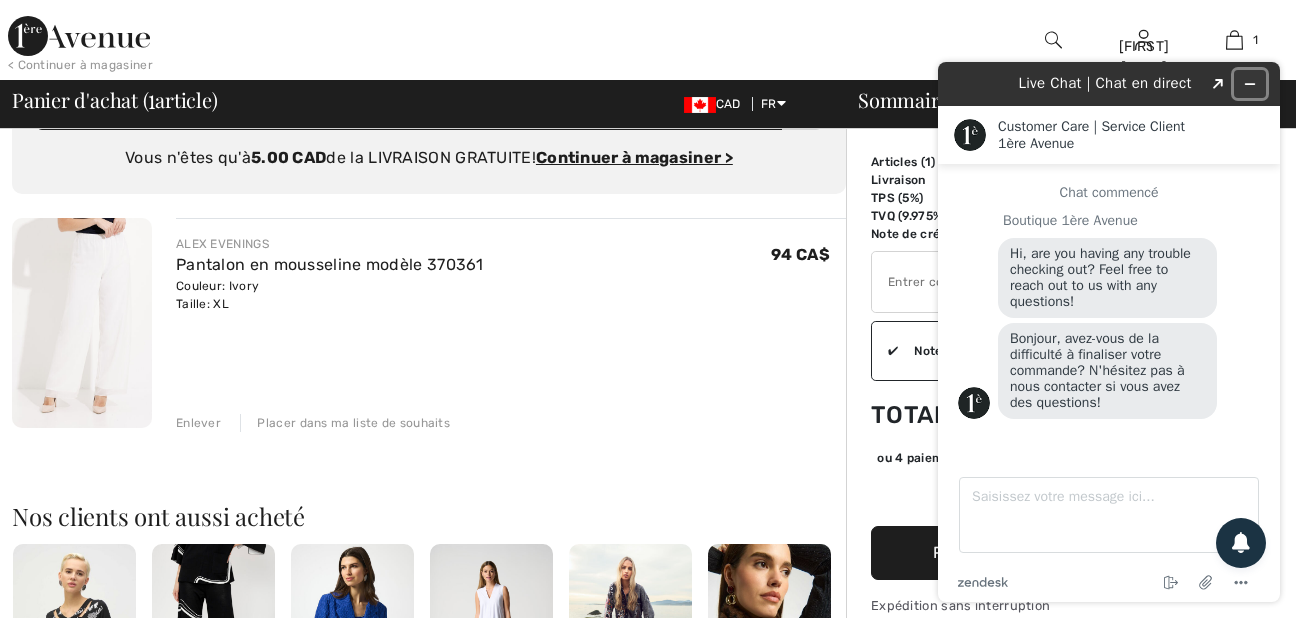 click at bounding box center (1250, 84) 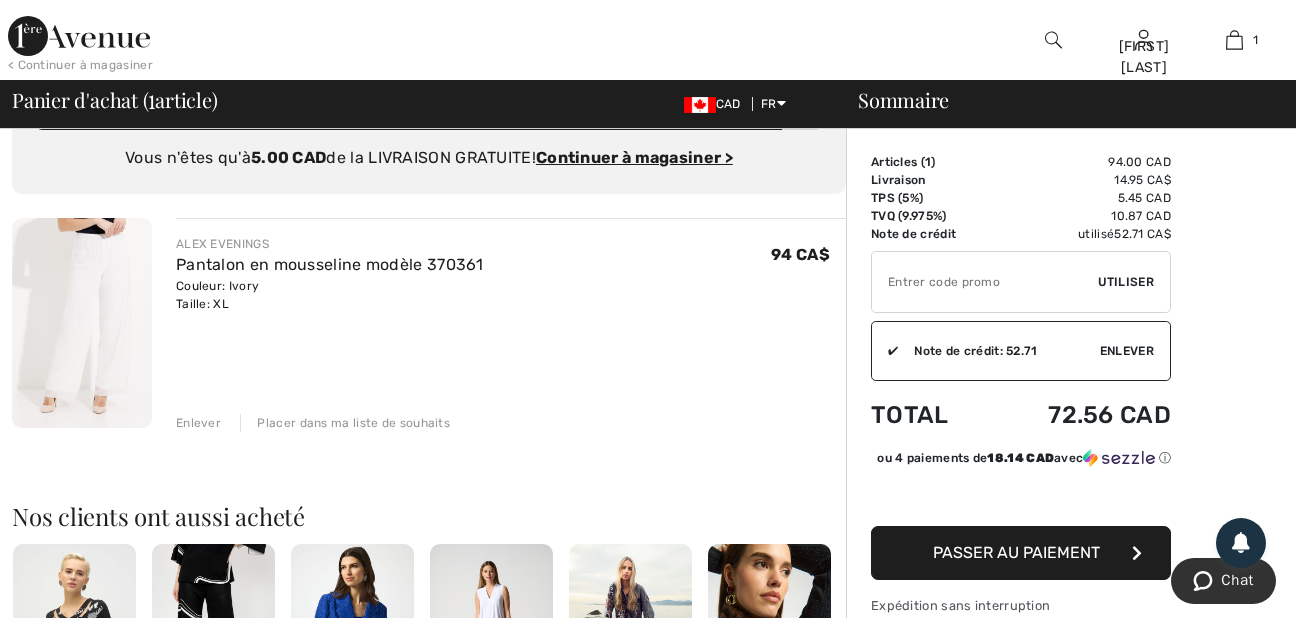 click on "Passer au paiement" at bounding box center [1016, 552] 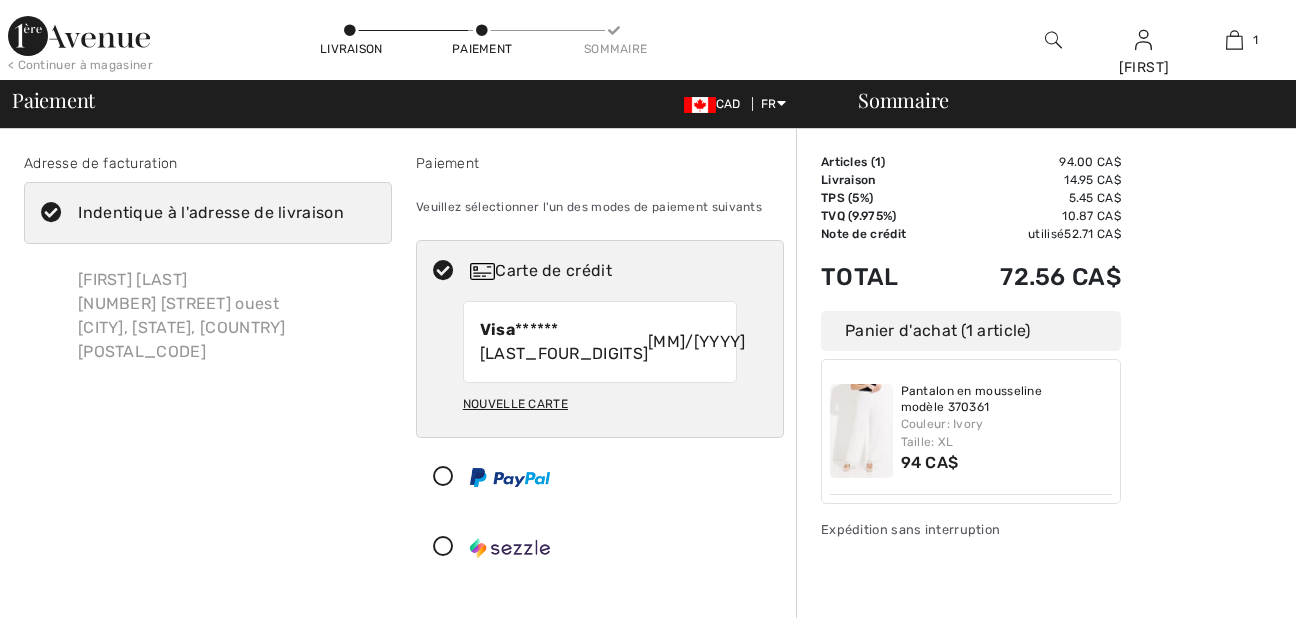 scroll, scrollTop: 0, scrollLeft: 0, axis: both 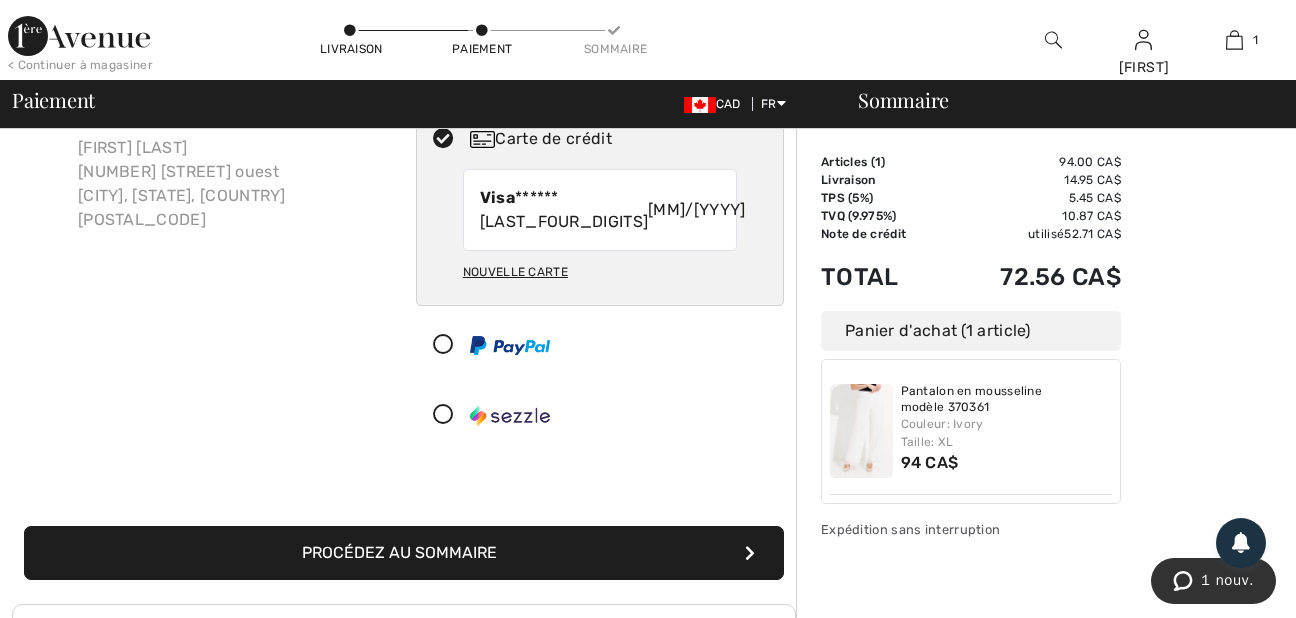 click on "Procédez au sommaire" at bounding box center (404, 553) 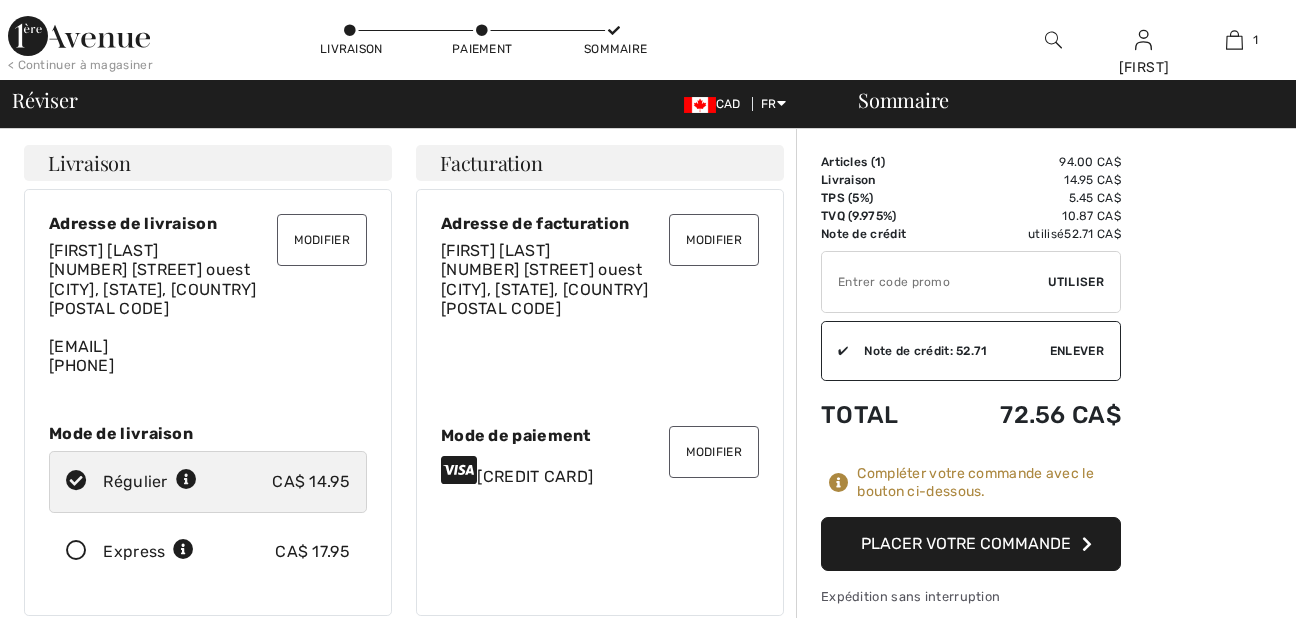 scroll, scrollTop: 0, scrollLeft: 0, axis: both 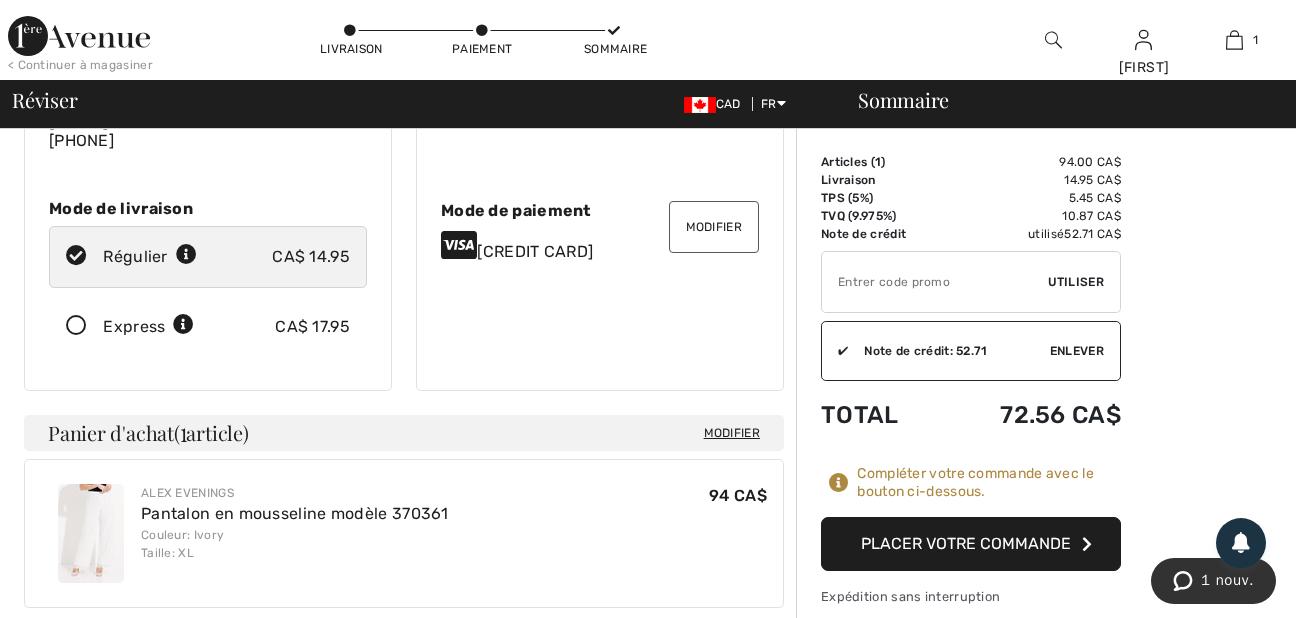 click on "Placer votre commande" at bounding box center [971, 544] 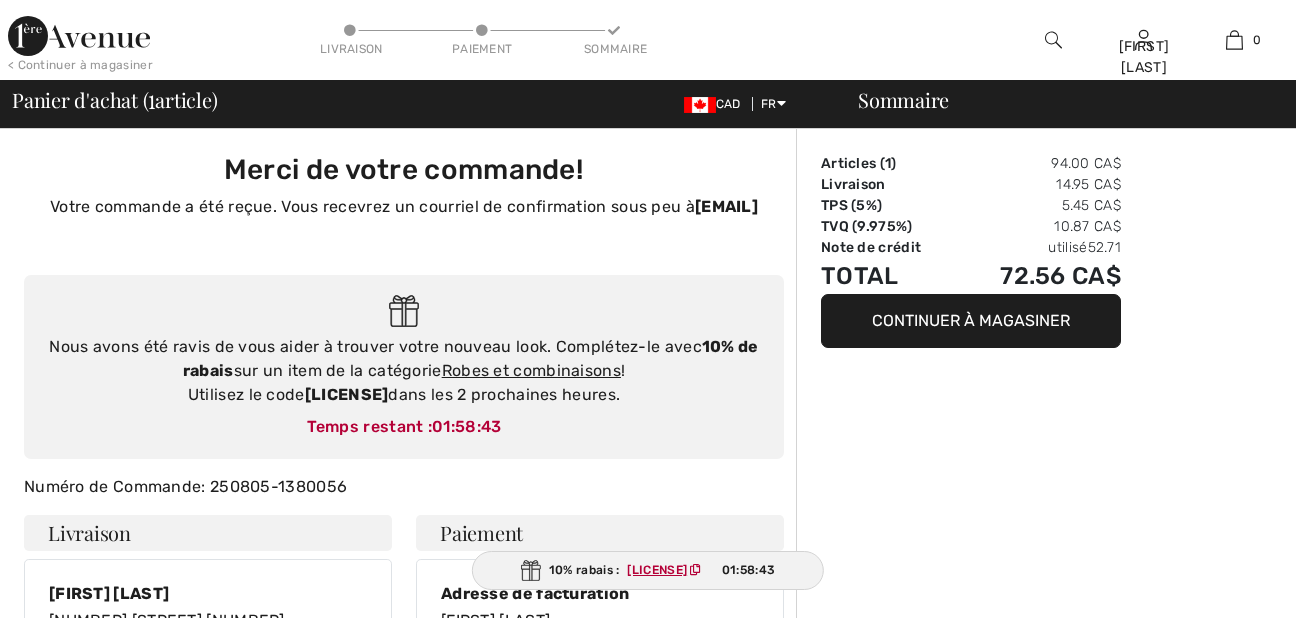 scroll, scrollTop: 0, scrollLeft: 0, axis: both 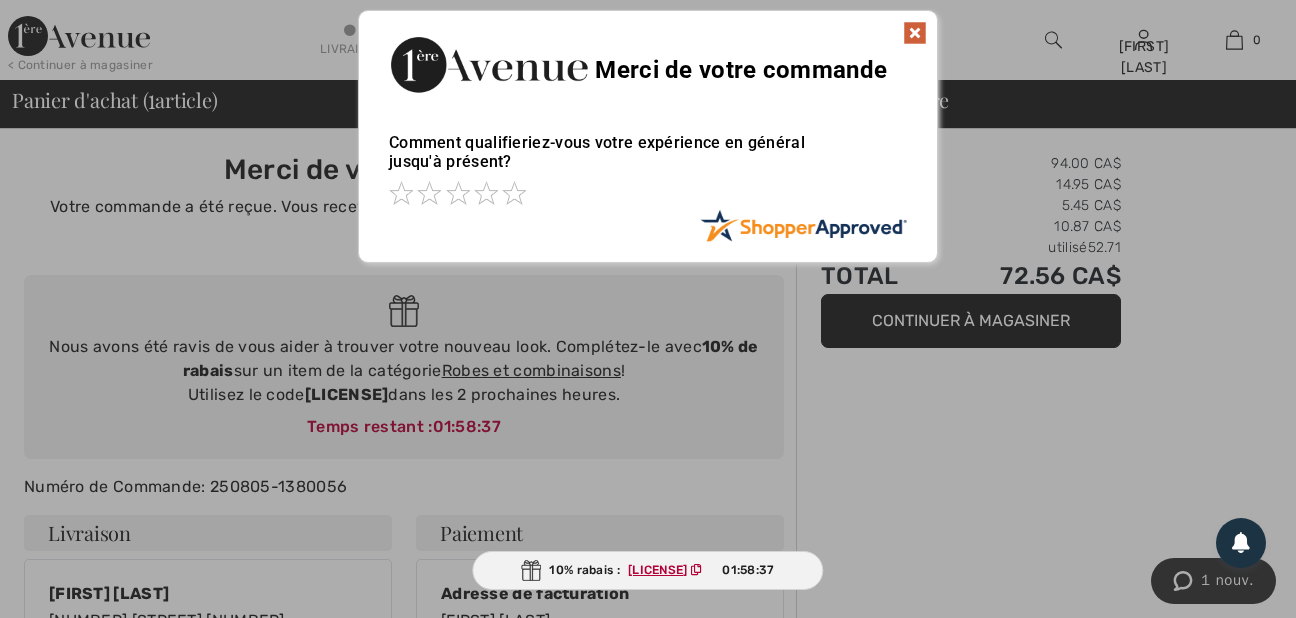 click at bounding box center (915, 33) 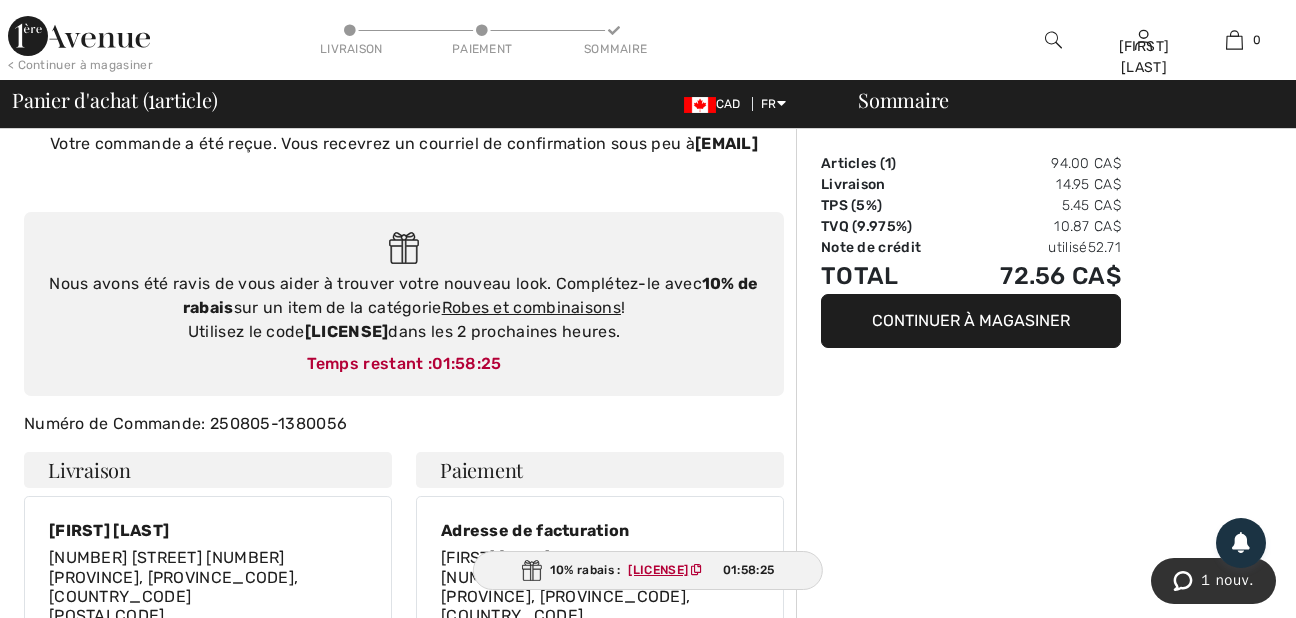 scroll, scrollTop: 50, scrollLeft: 0, axis: vertical 